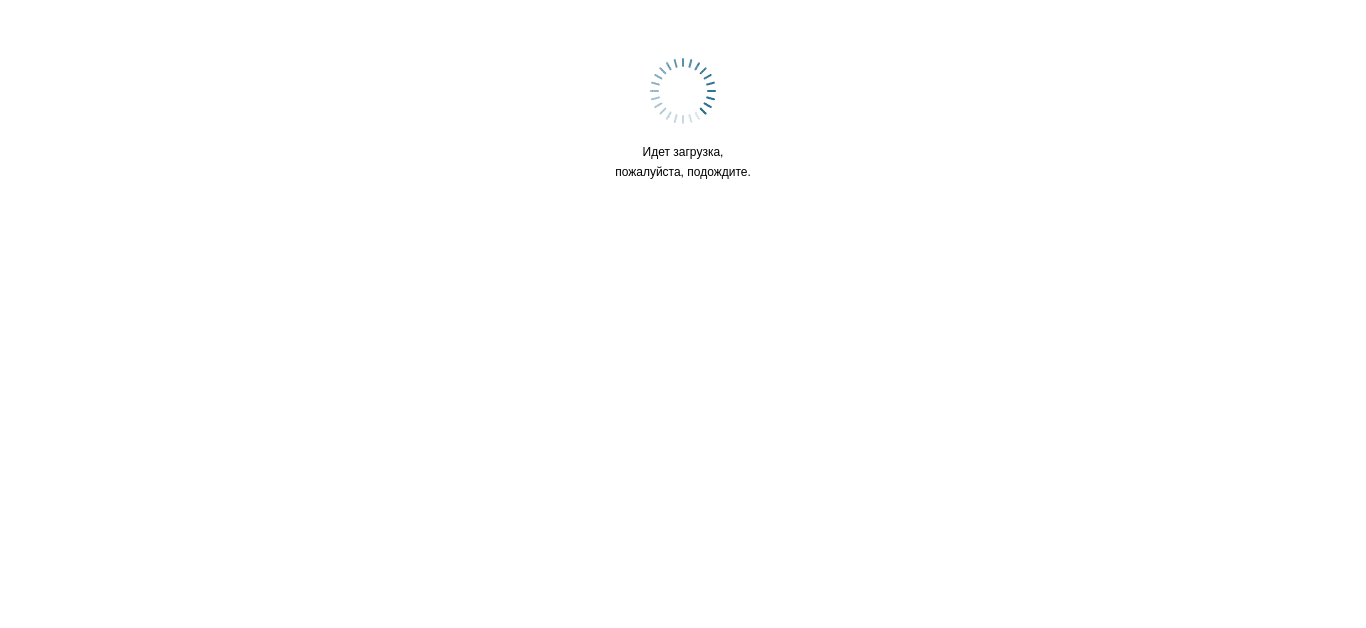 scroll, scrollTop: 0, scrollLeft: 0, axis: both 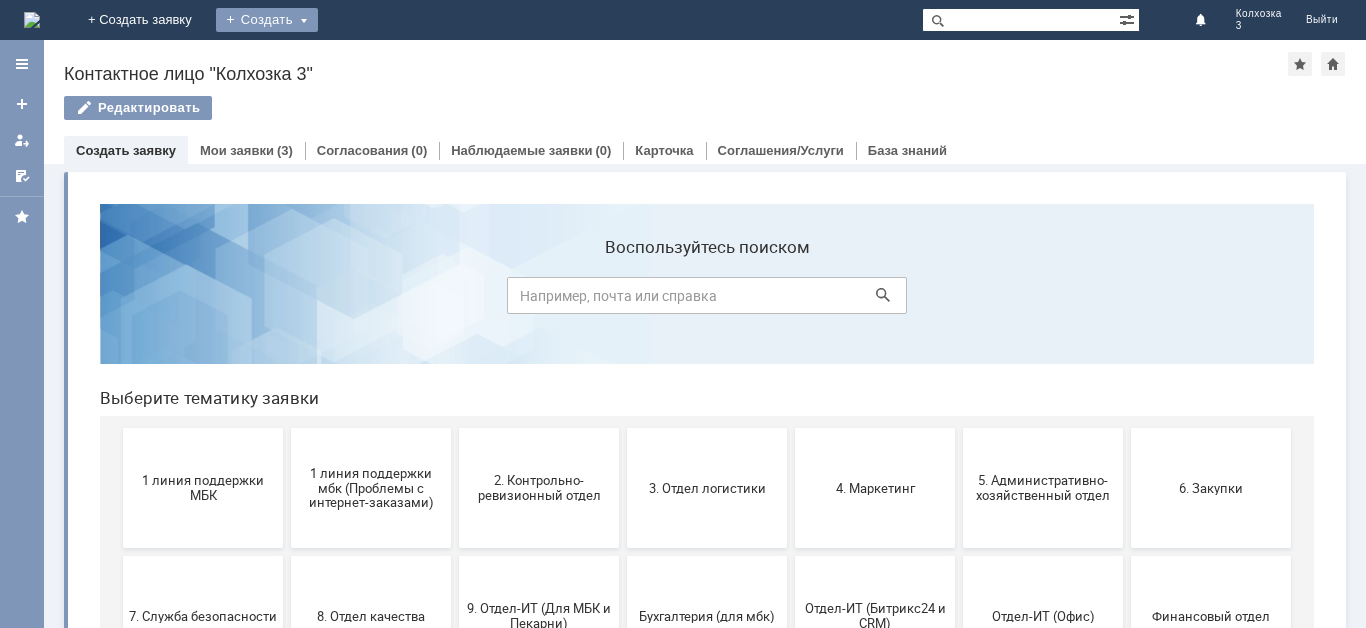 click on "Создать" at bounding box center [267, 20] 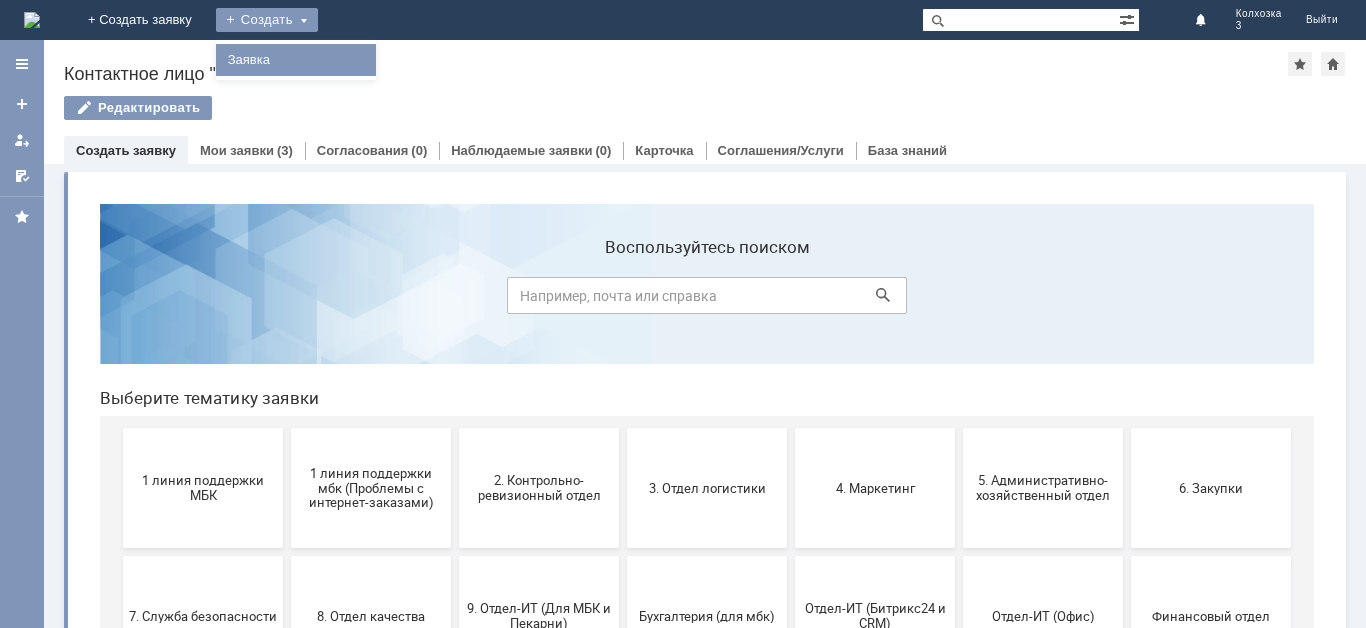 click on "Заявка" at bounding box center (296, 60) 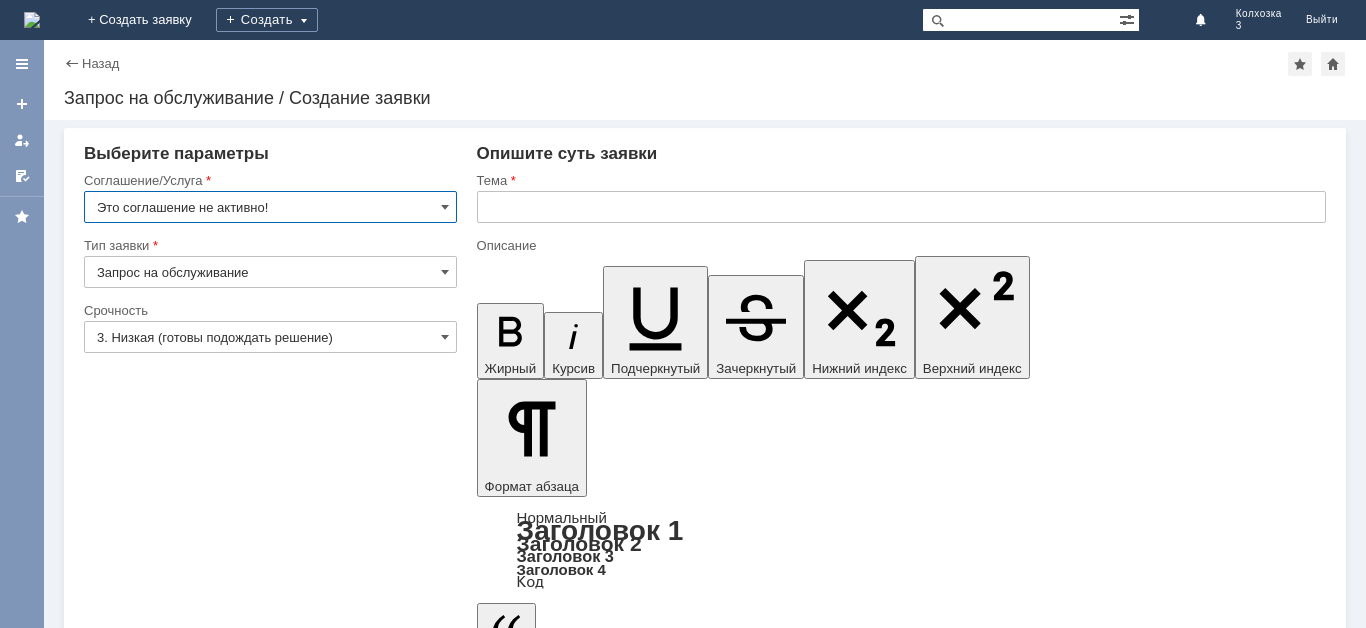 scroll, scrollTop: 0, scrollLeft: 0, axis: both 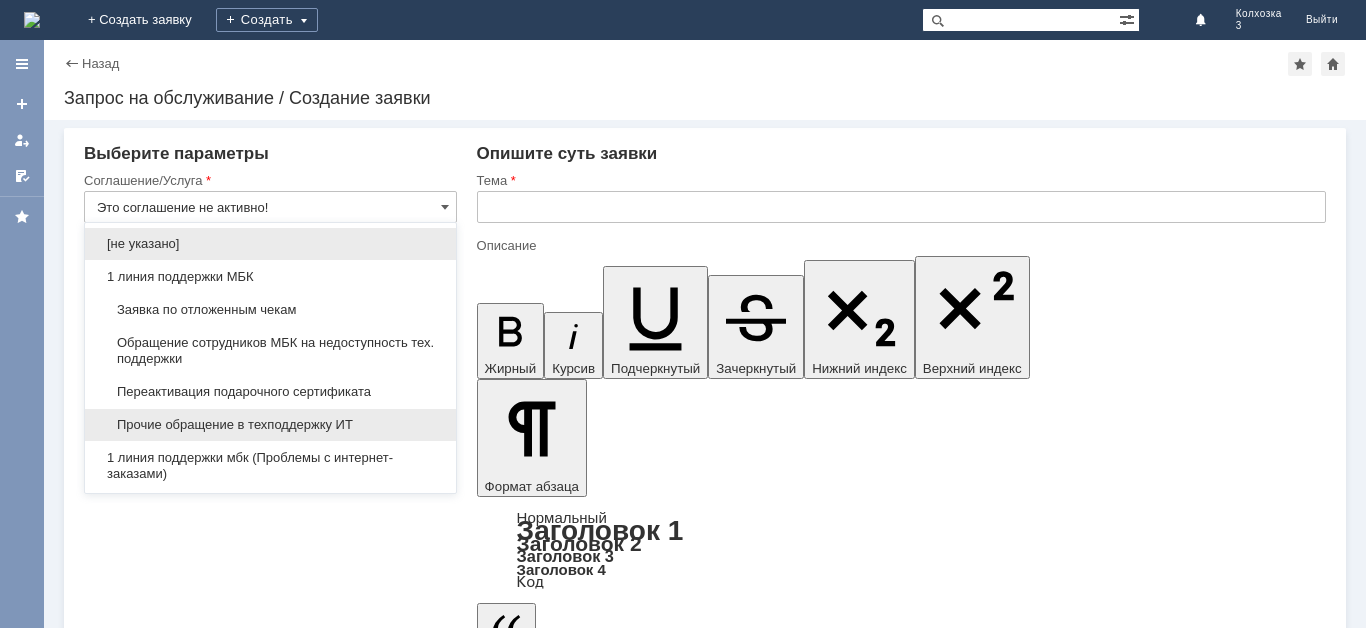 click on "Прочие обращение в техподдержку ИТ" at bounding box center [270, 425] 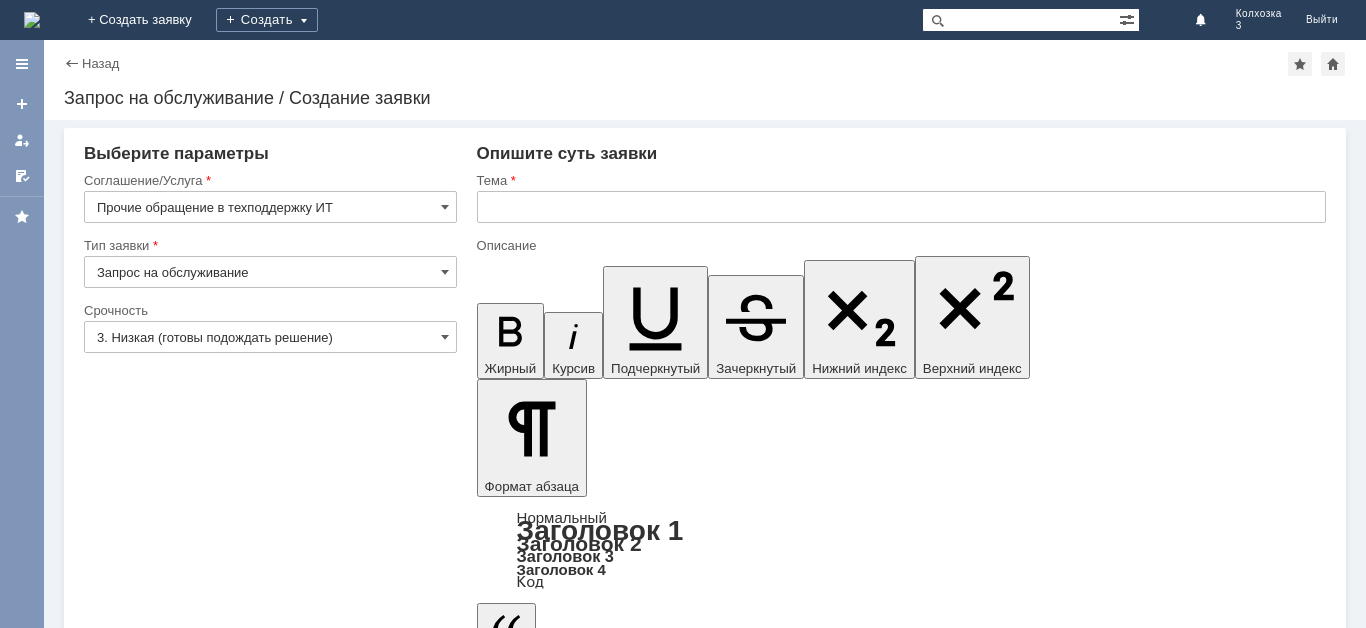type on "Прочие обращение в техподдержку ИТ" 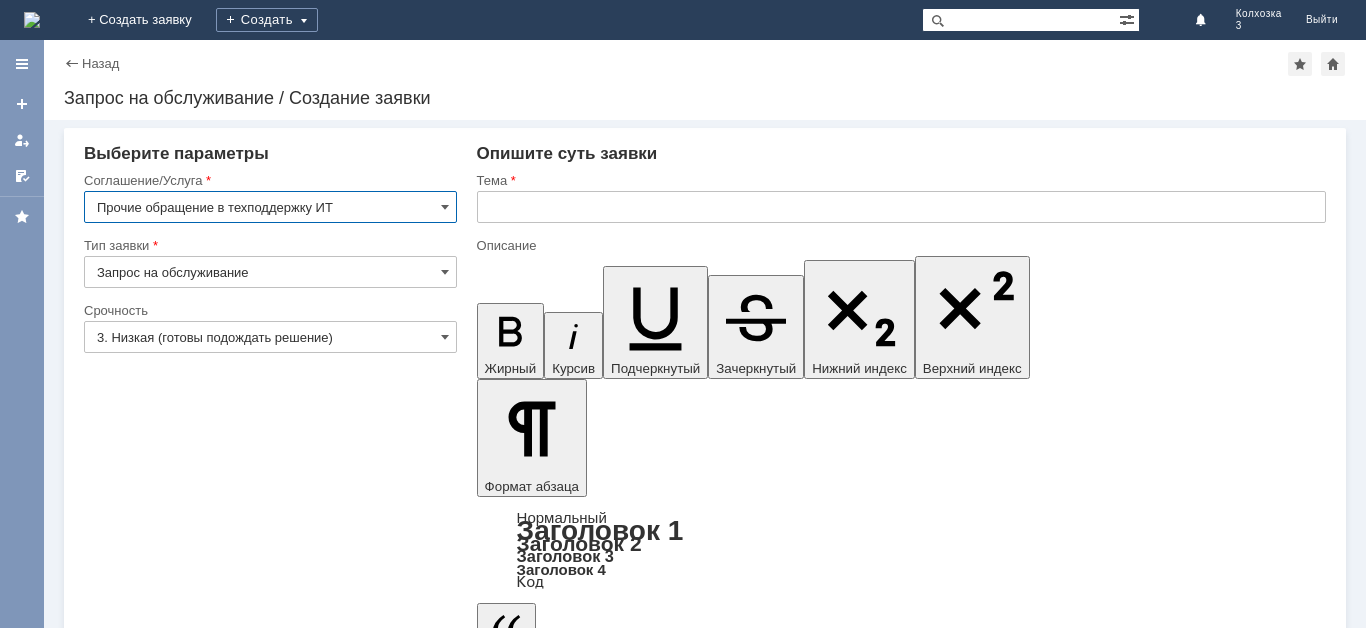 click on "Прочие обращение в техподдержку ИТ" at bounding box center (270, 207) 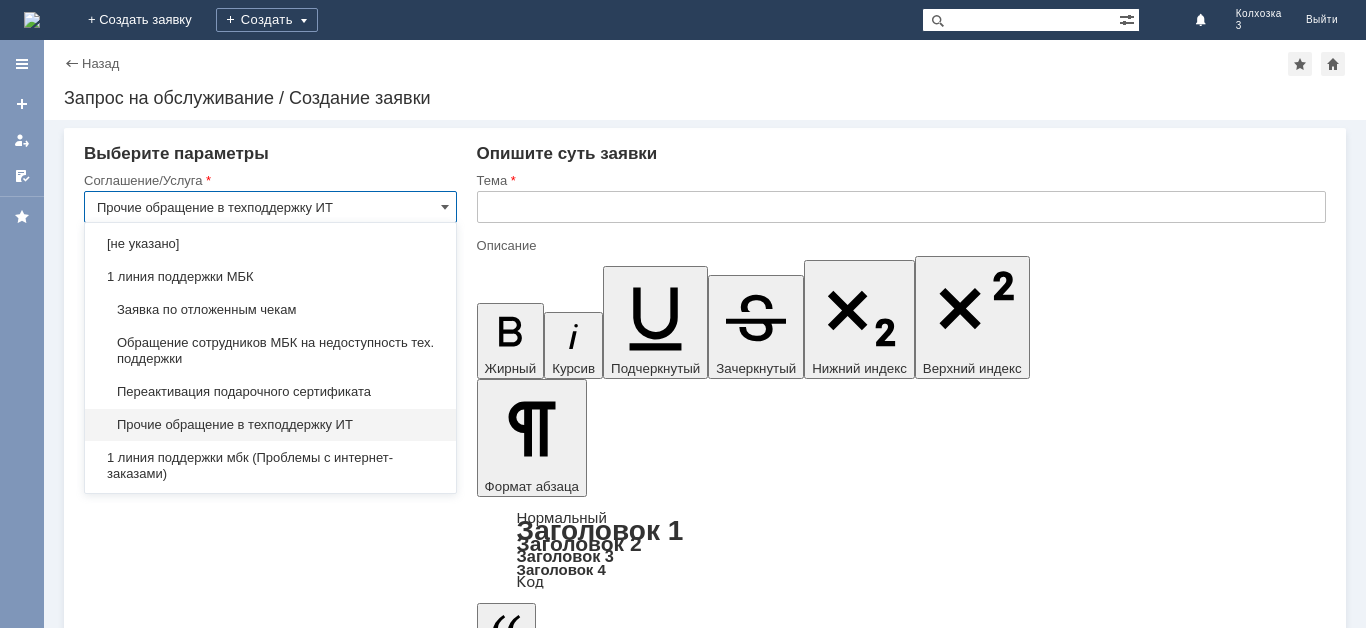 type on "Запрос на обслуживание" 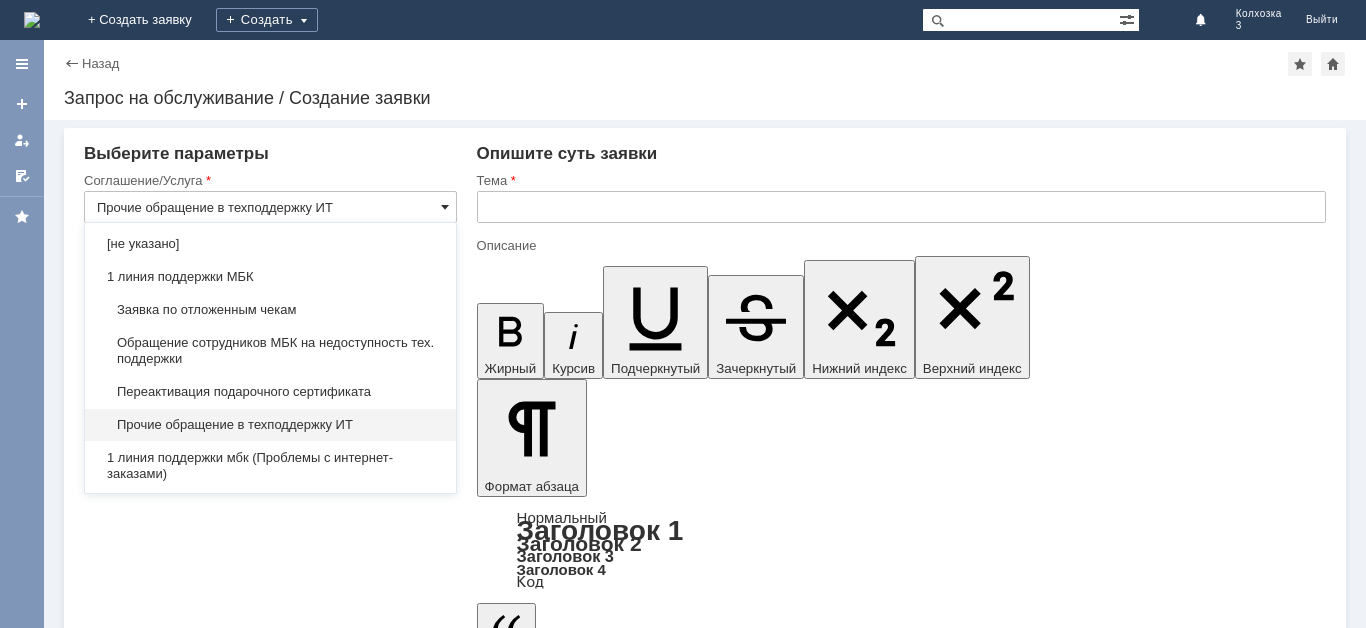 click at bounding box center [445, 207] 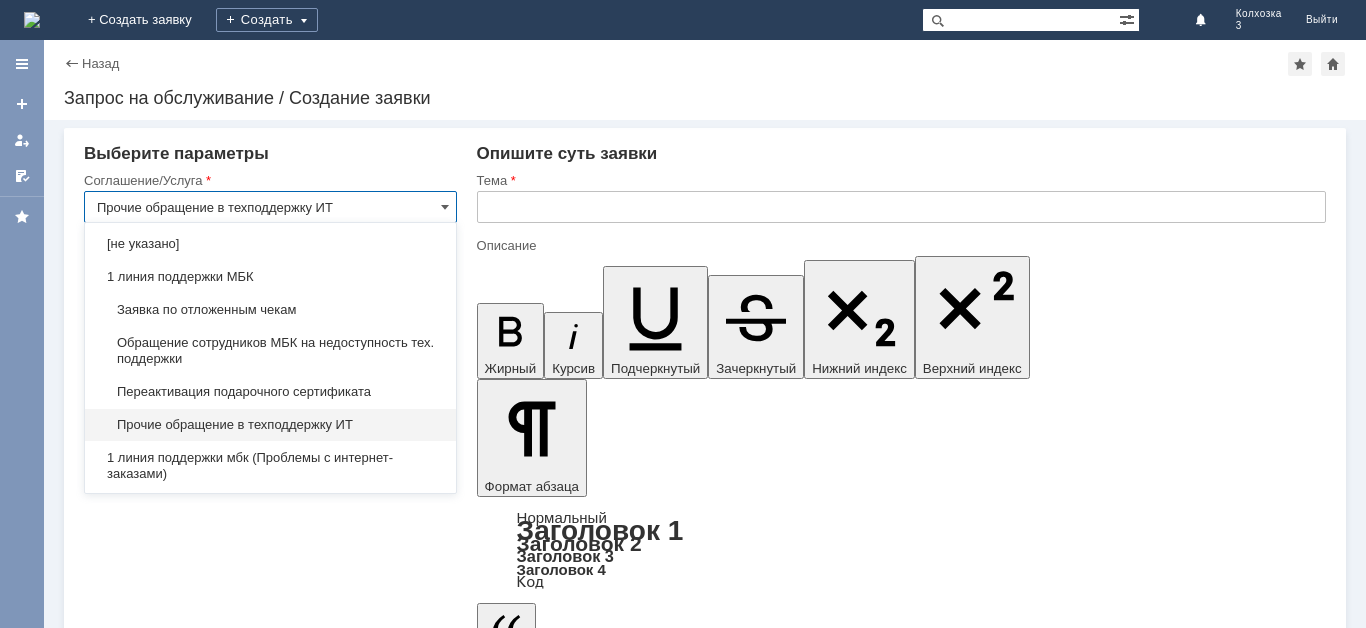 click on "Прочие обращение в техподдержку ИТ" at bounding box center [270, 207] 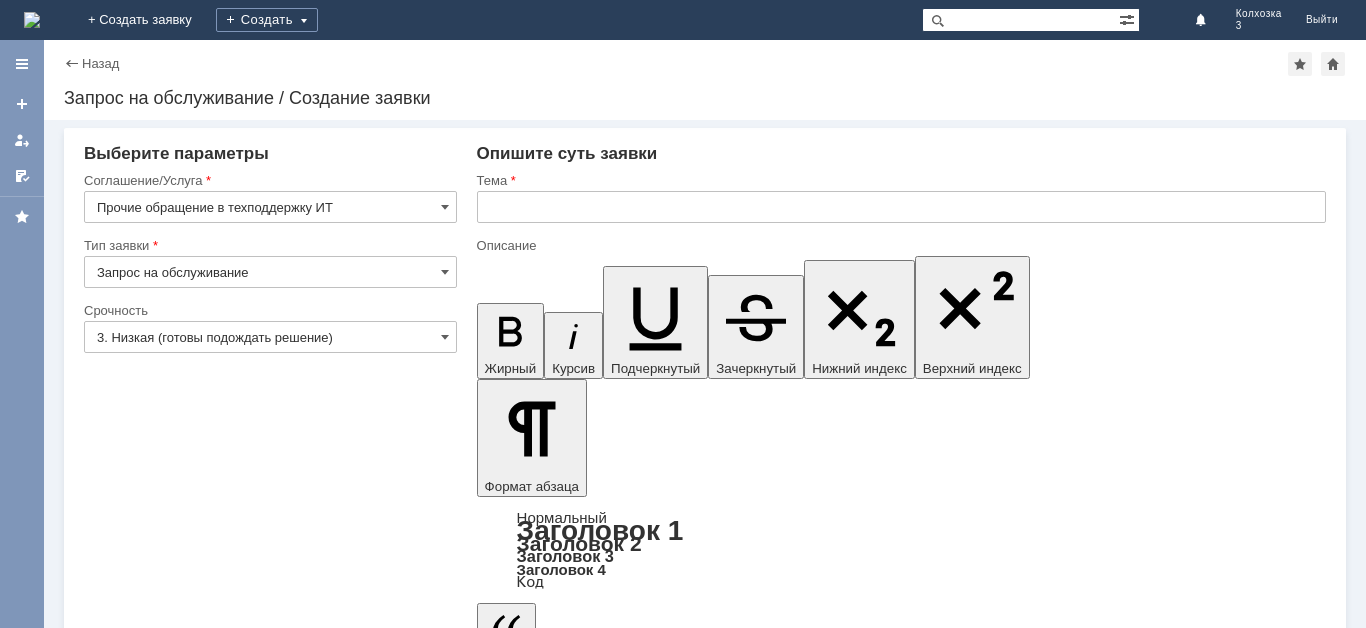 click on "Сохранить Отмена" at bounding box center (705, 5713) 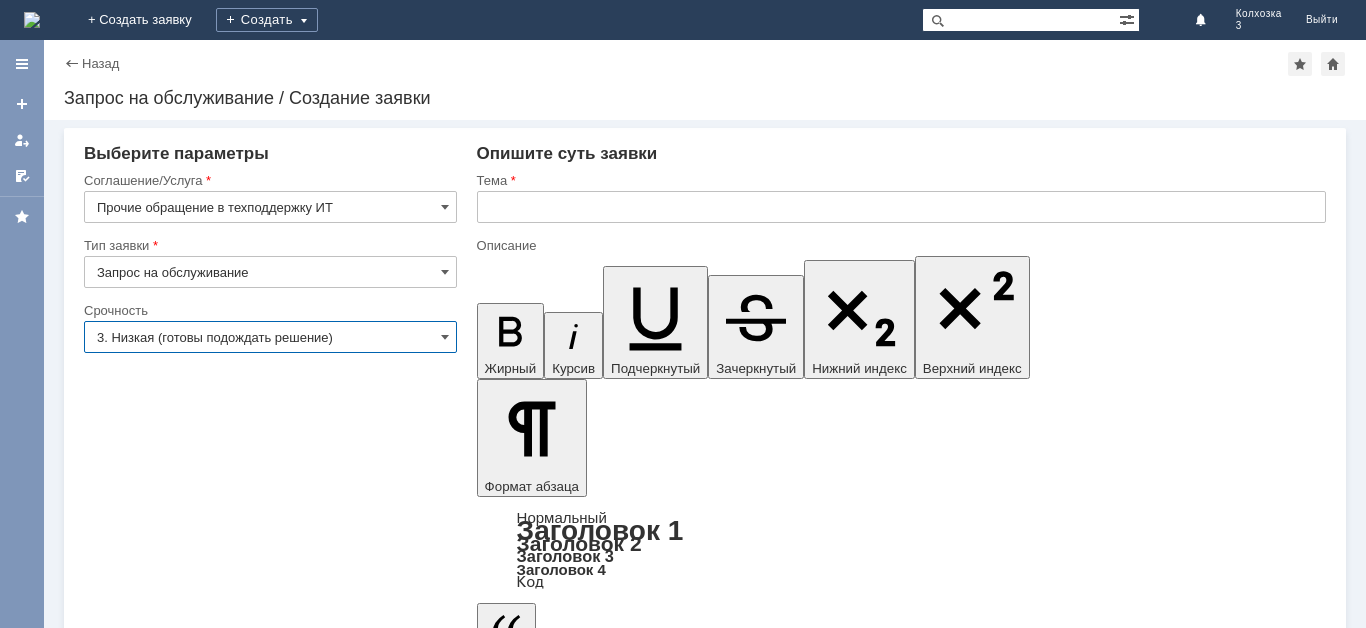 click on "3. Низкая (готовы подождать решение)" at bounding box center (270, 337) 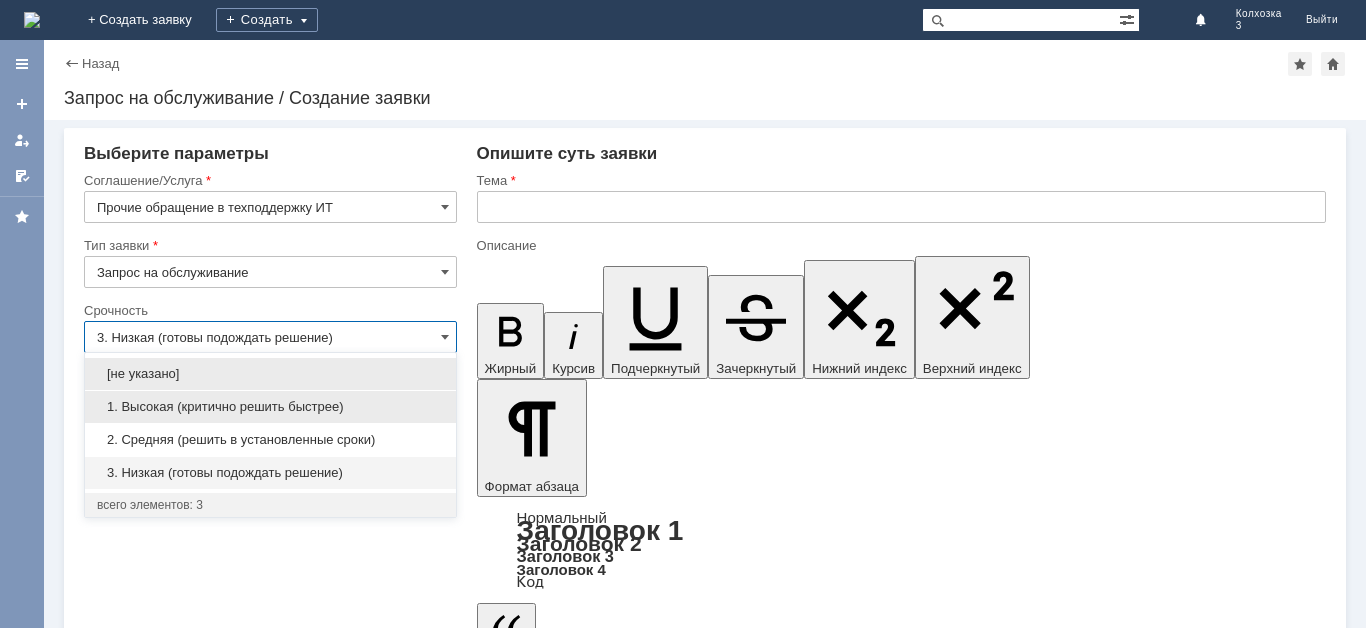 click on "1. Высокая (критично решить быстрее)" at bounding box center [270, 407] 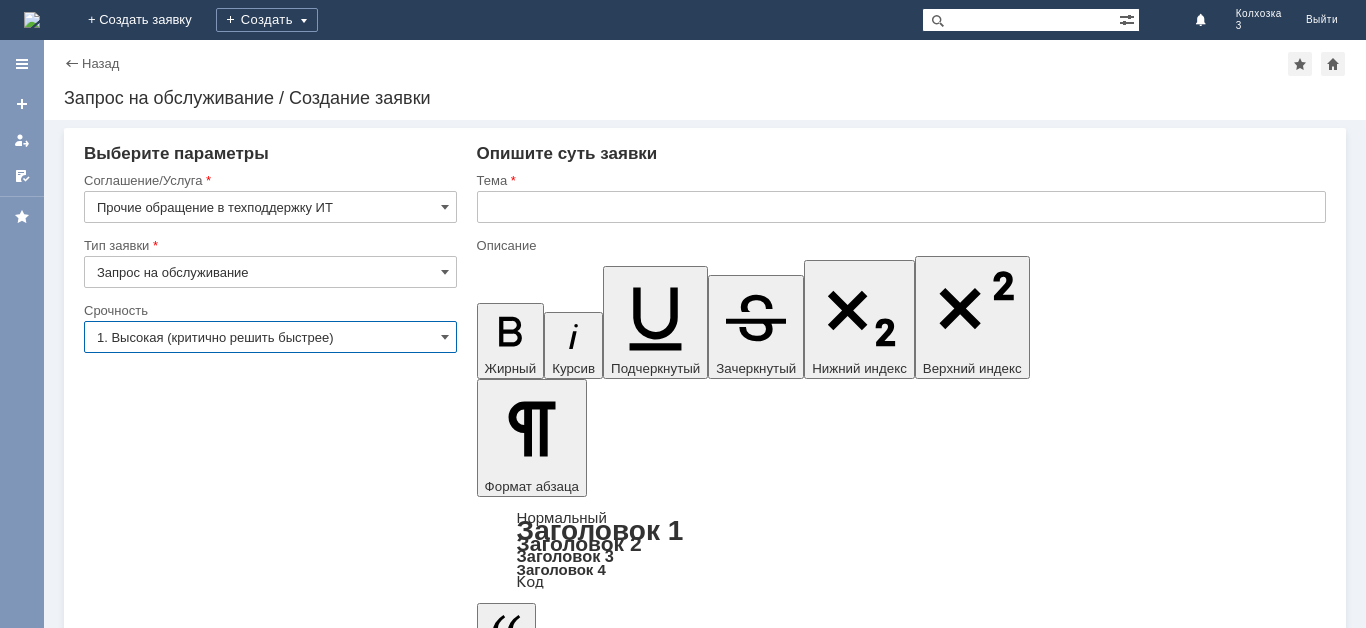 type on "1. Высокая (критично решить быстрее)" 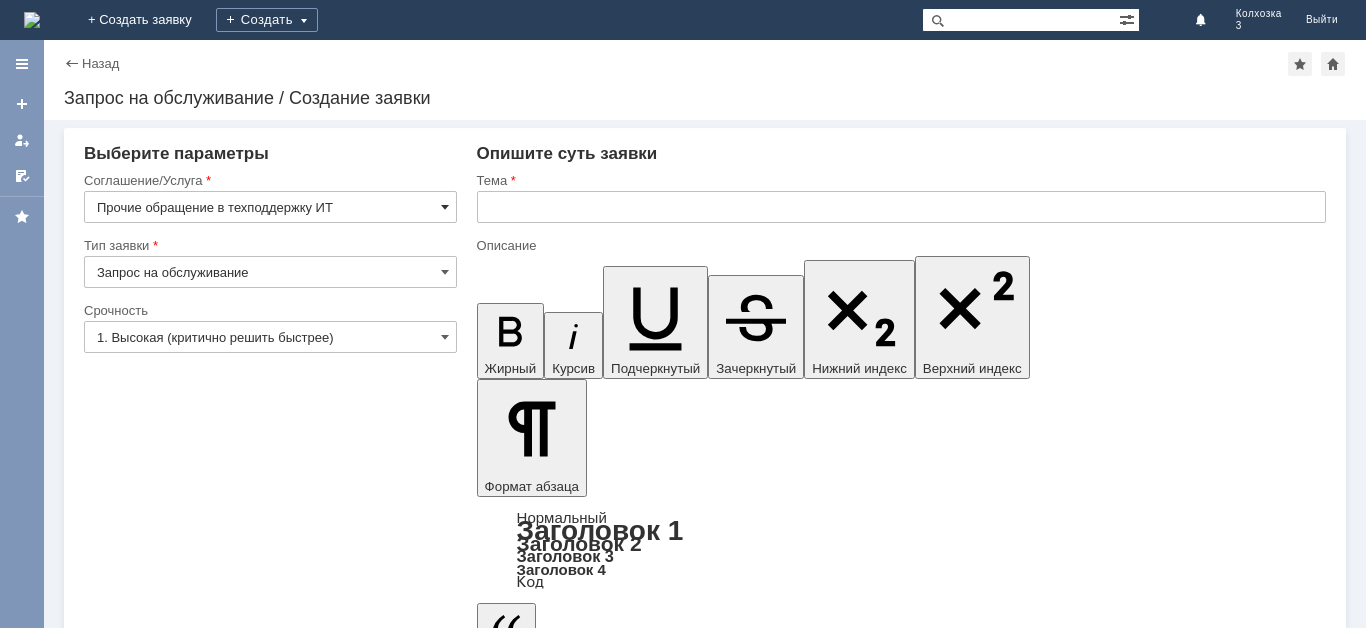 click at bounding box center (445, 207) 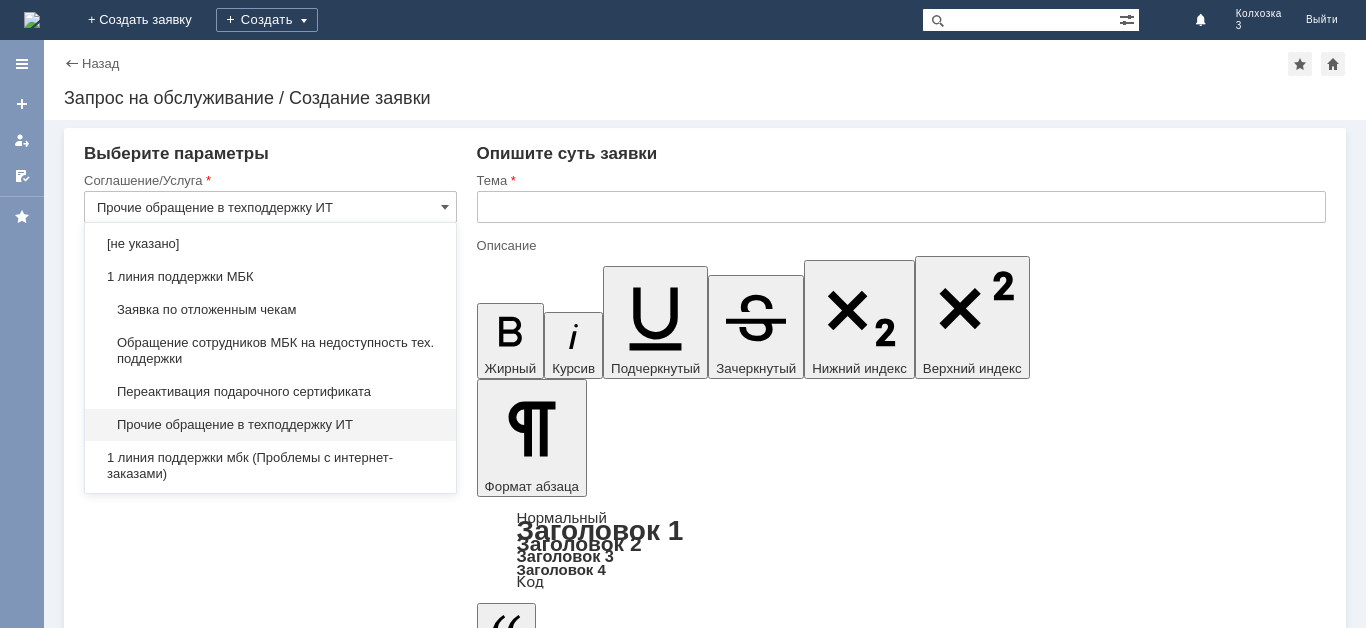 click on "Прочие обращение в техподдержку ИТ" at bounding box center [270, 425] 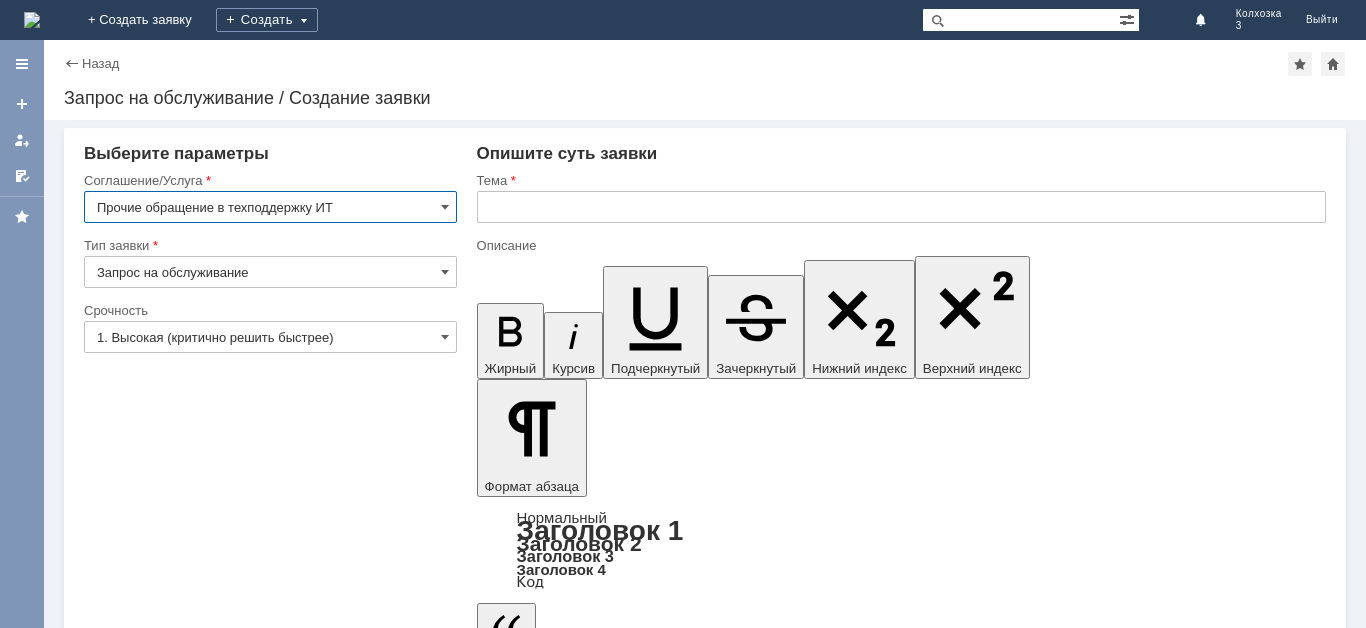 type on "Прочие обращение в техподдержку ИТ" 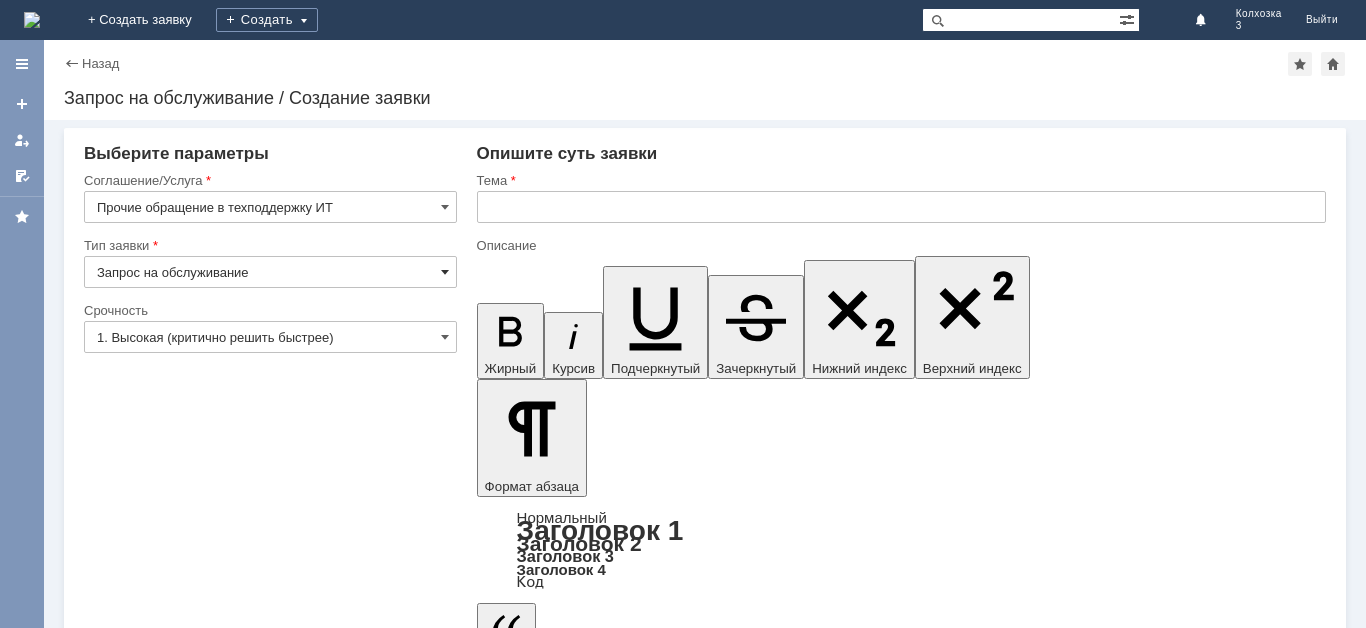 click at bounding box center (445, 272) 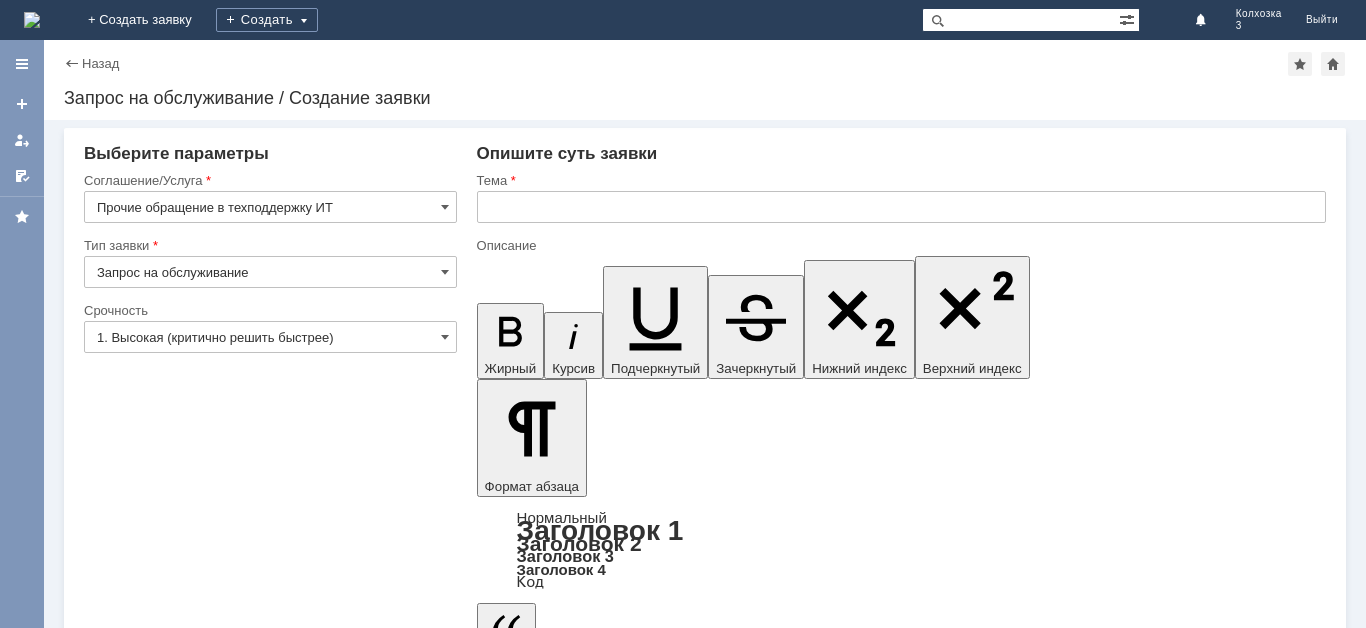 click at bounding box center (639, 5548) 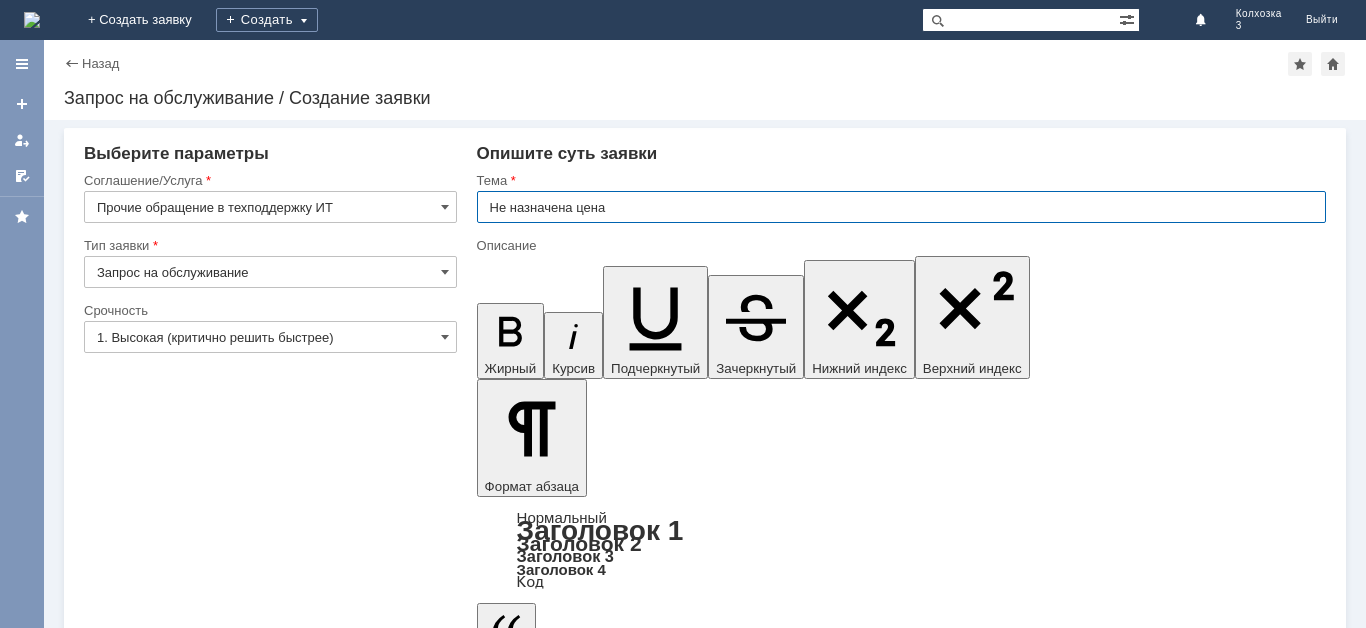 type on "Не назначена цена" 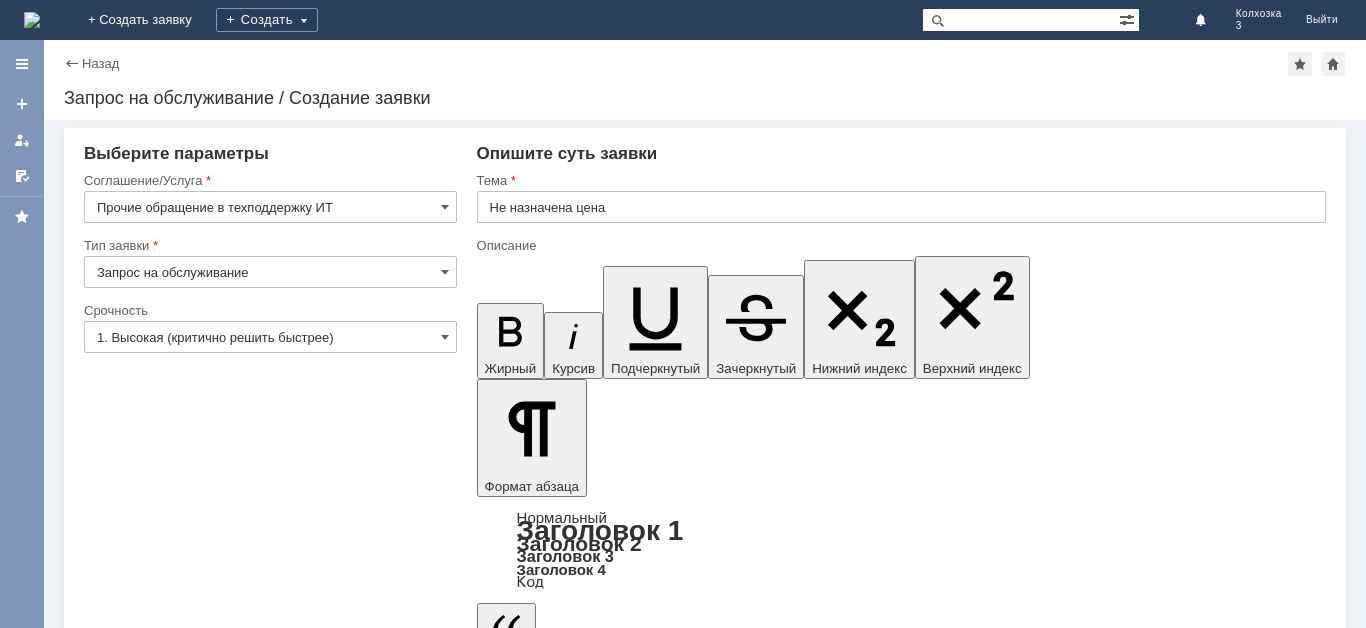 type 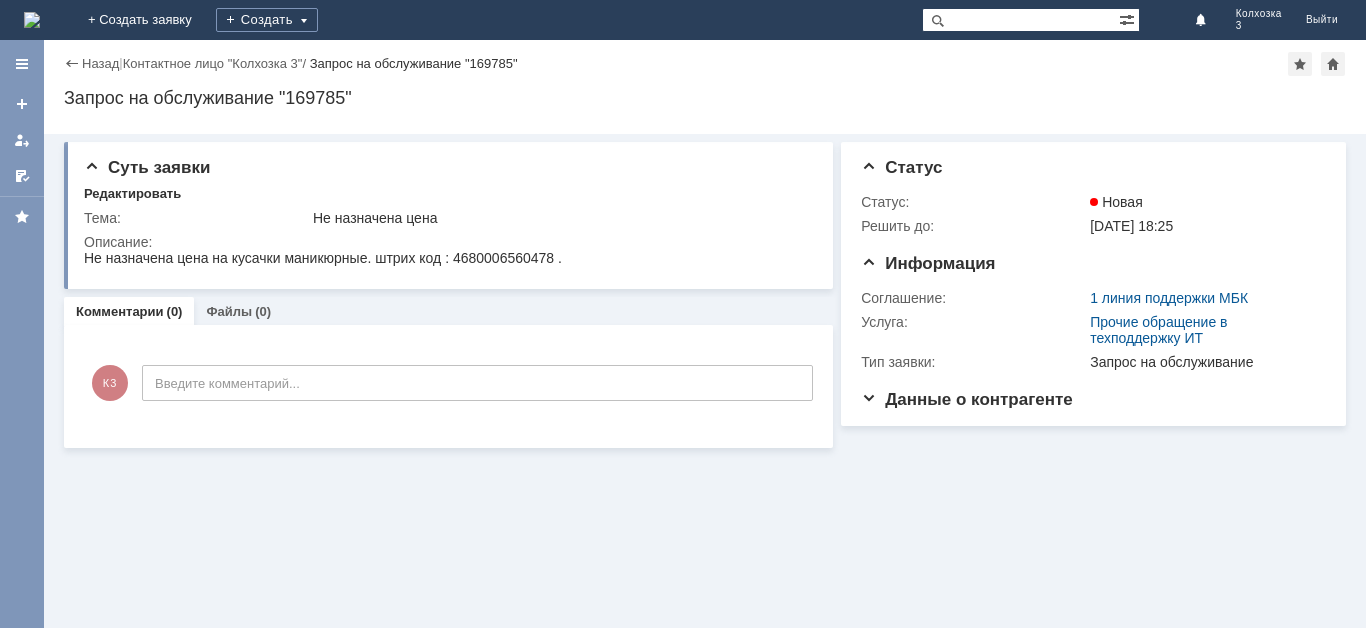 scroll, scrollTop: 0, scrollLeft: 0, axis: both 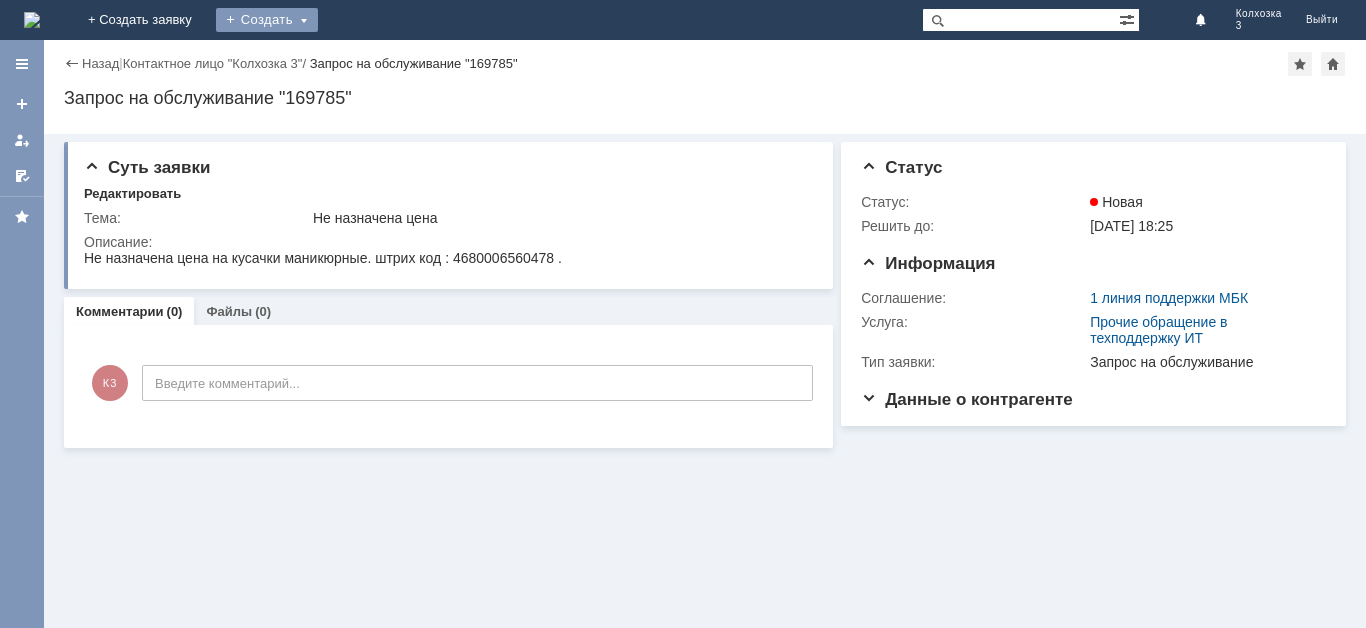 click on "Создать" at bounding box center (267, 20) 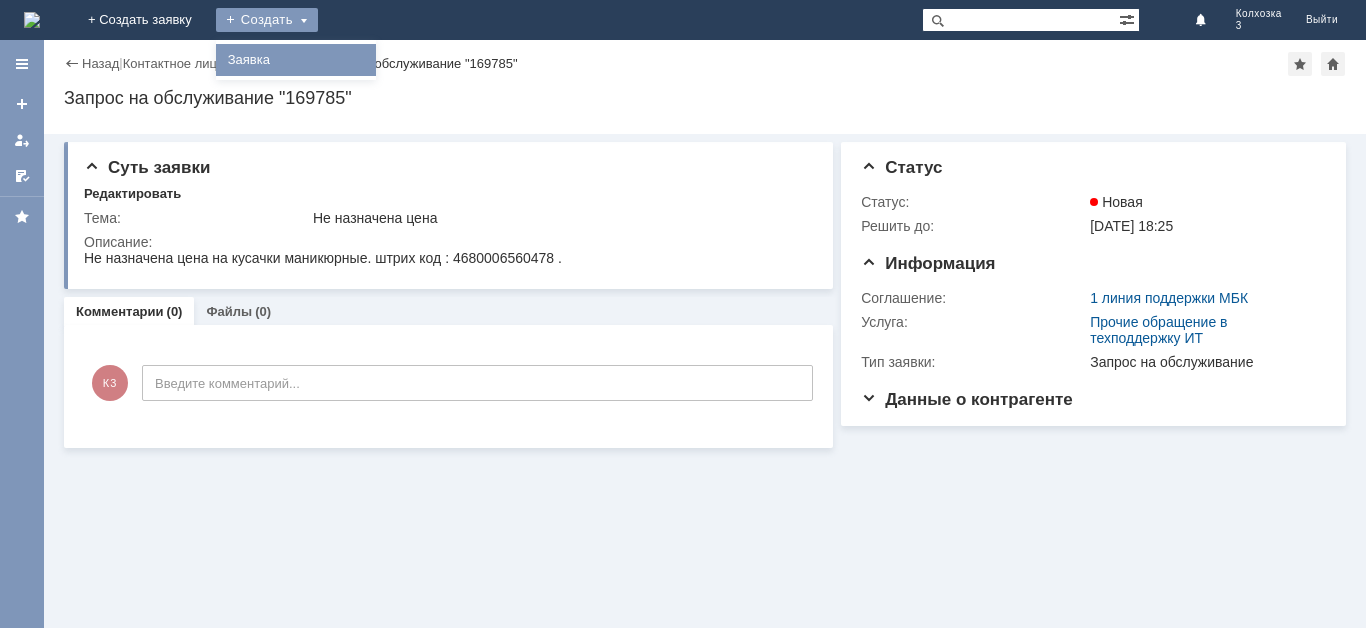 click on "Заявка" at bounding box center (296, 60) 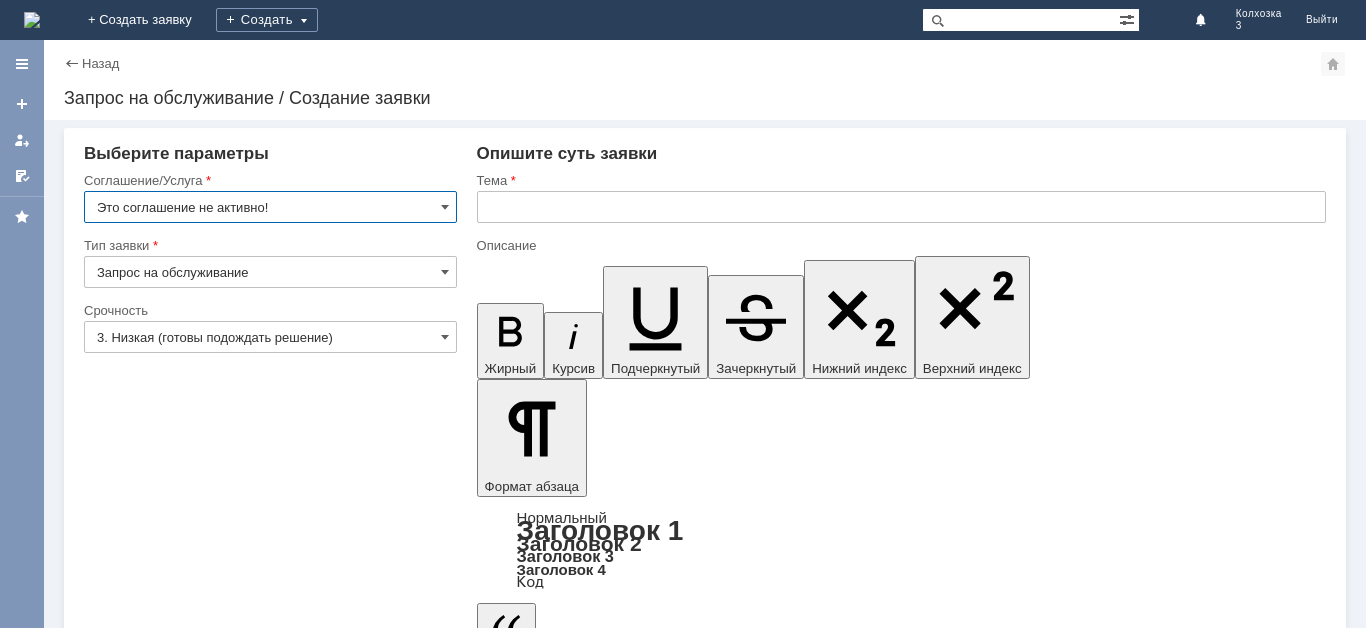 scroll, scrollTop: 0, scrollLeft: 0, axis: both 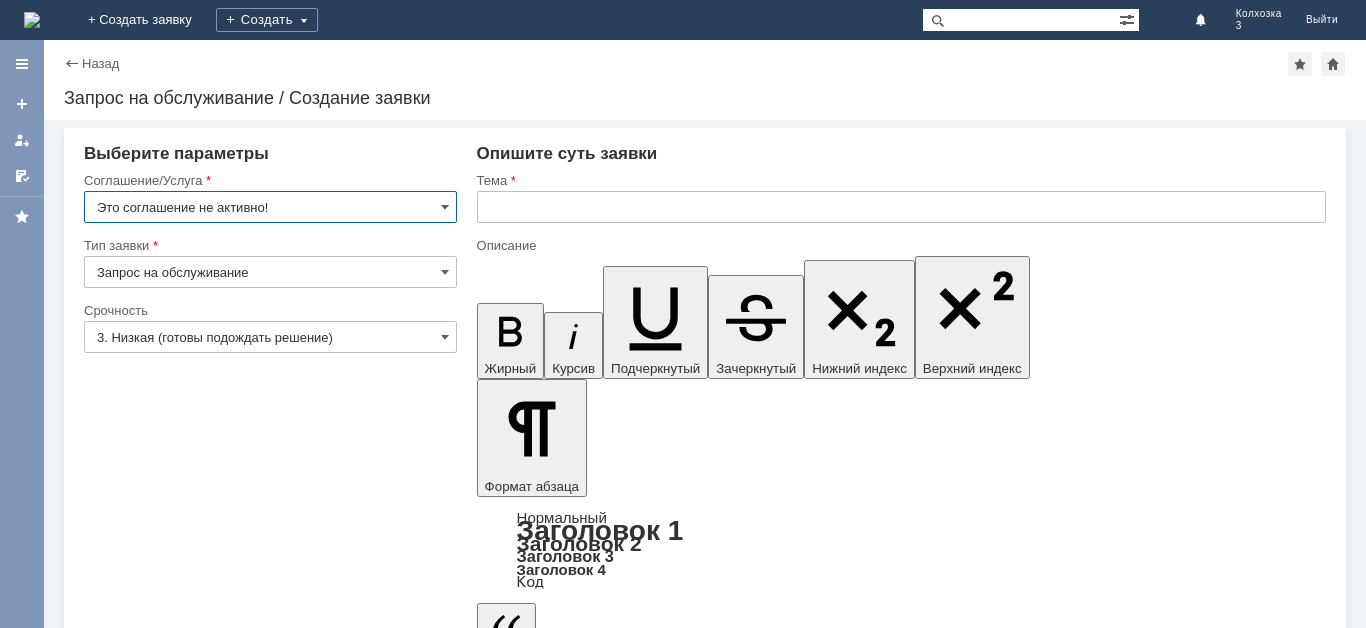 click on "Это соглашение не активно!" at bounding box center (270, 207) 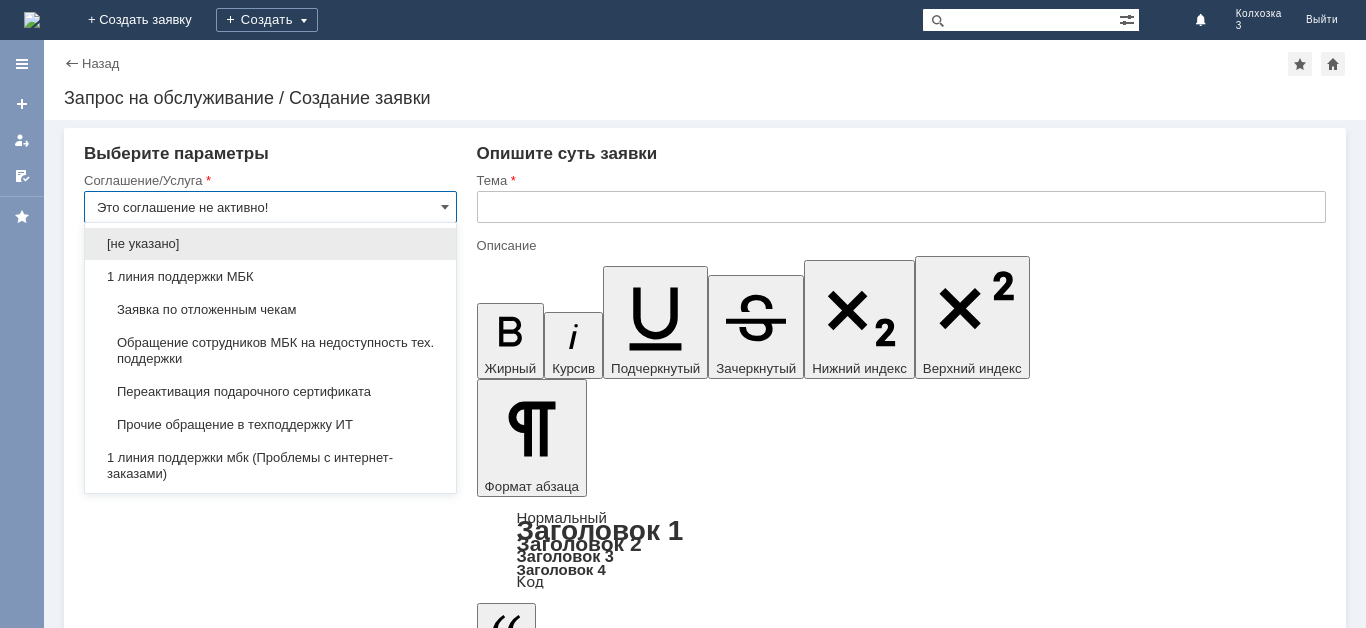 click on "Это соглашение не активно!" at bounding box center (270, 207) 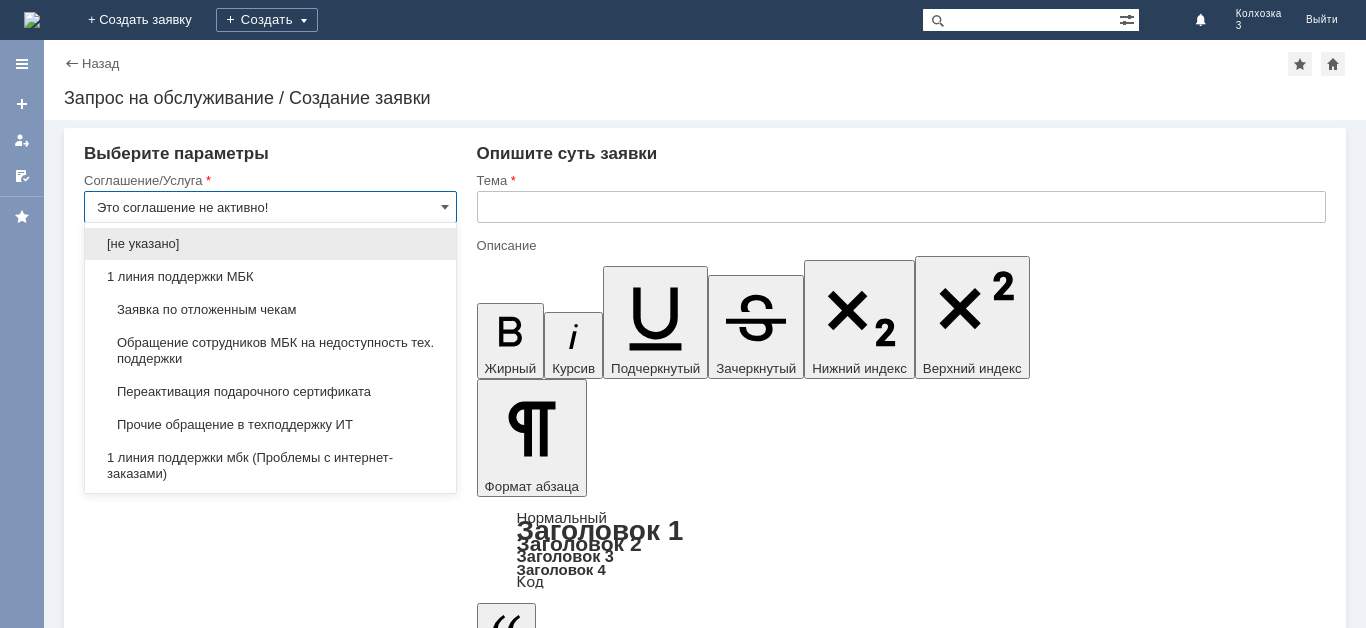 click at bounding box center [639, 5548] 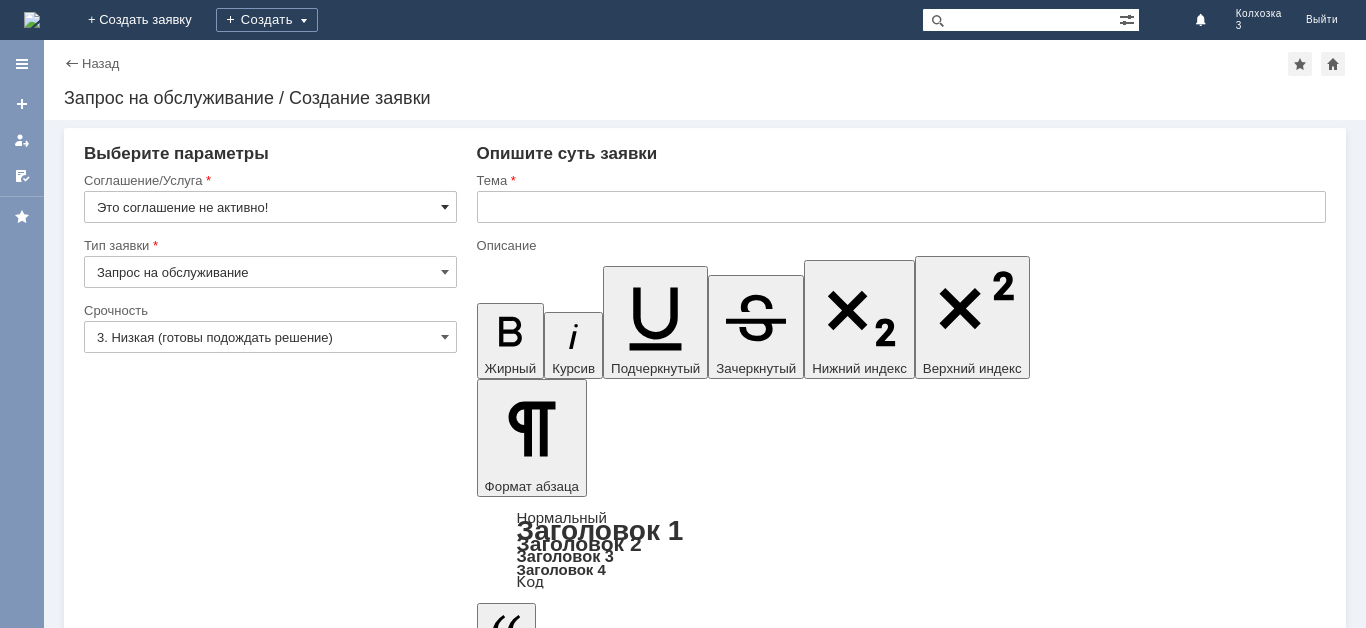 click at bounding box center [445, 207] 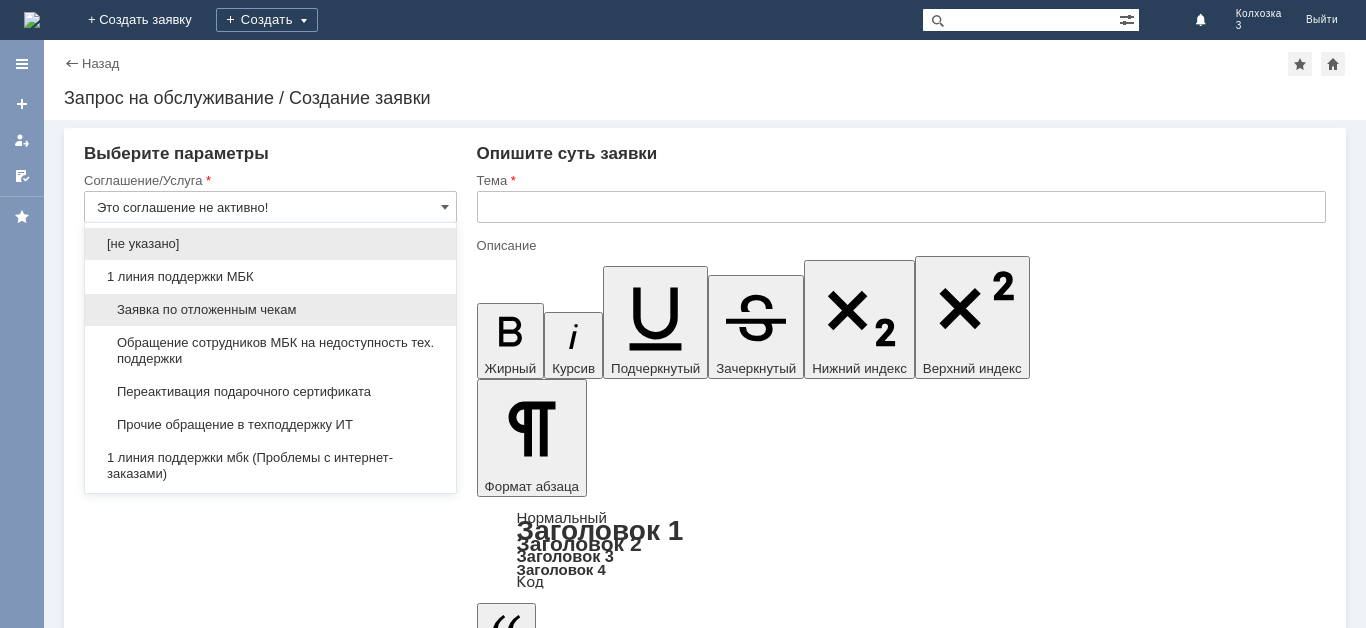 click on "Заявка по отложенным чекам" at bounding box center (270, 310) 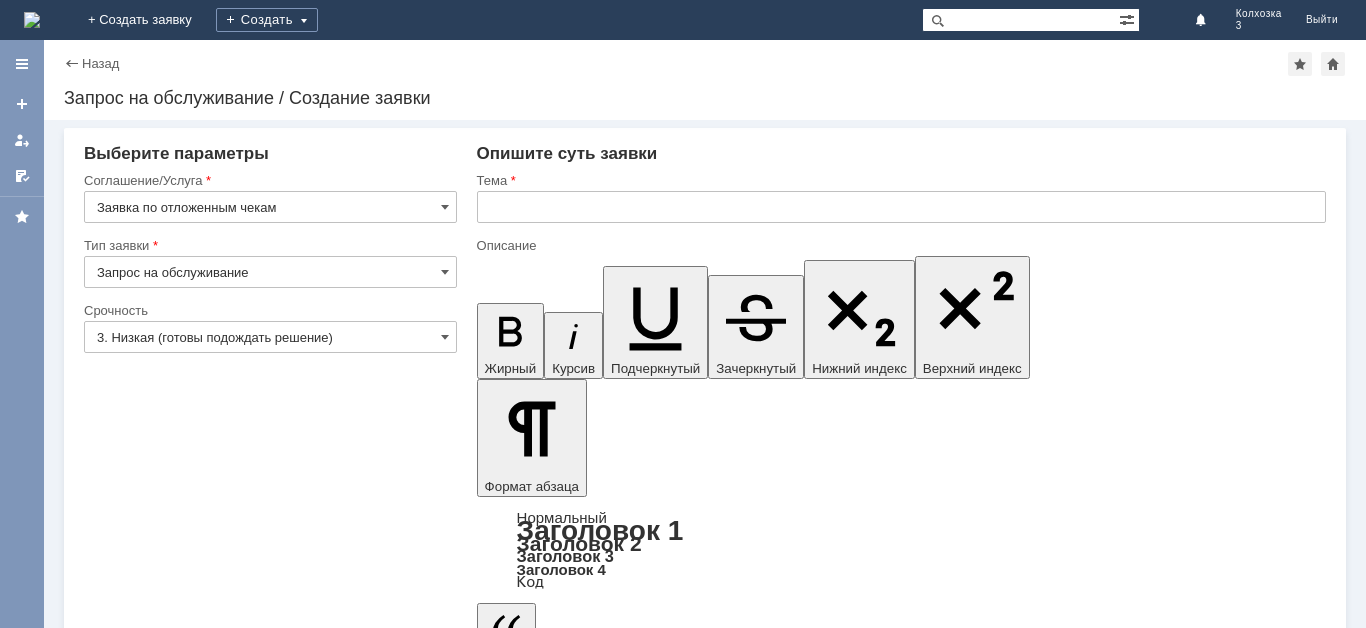 type on "Заявка по отложенным чекам" 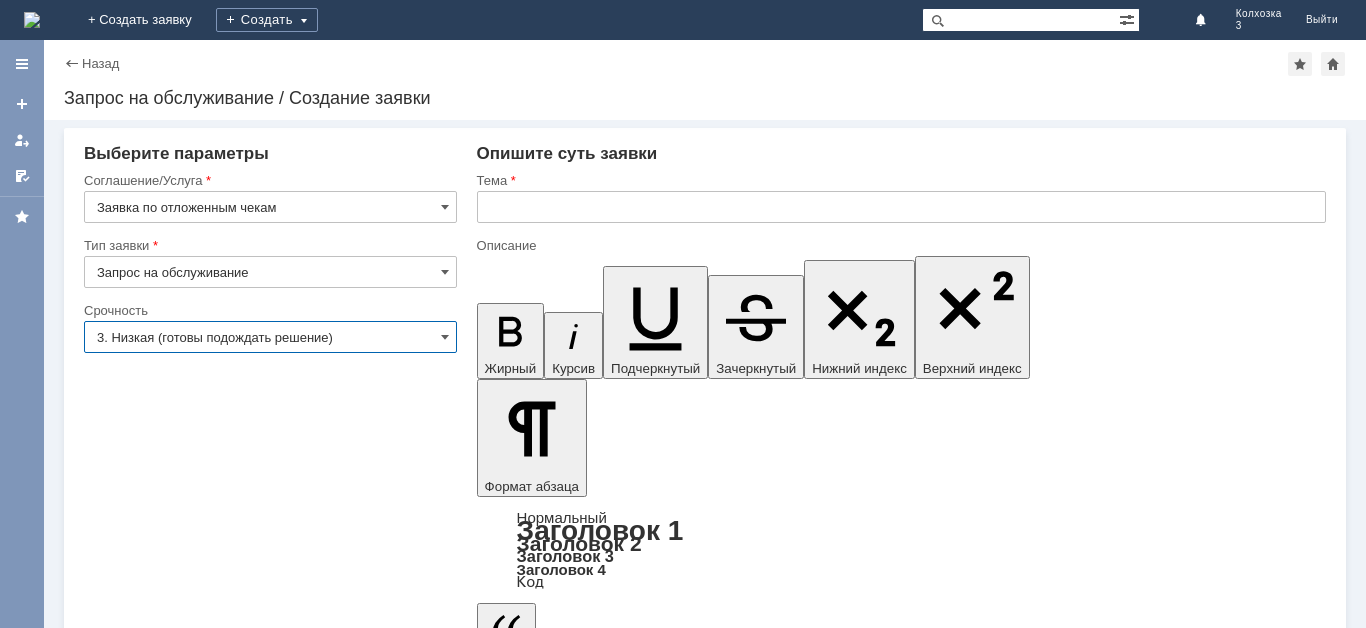 click on "3. Низкая (готовы подождать решение)" at bounding box center (270, 337) 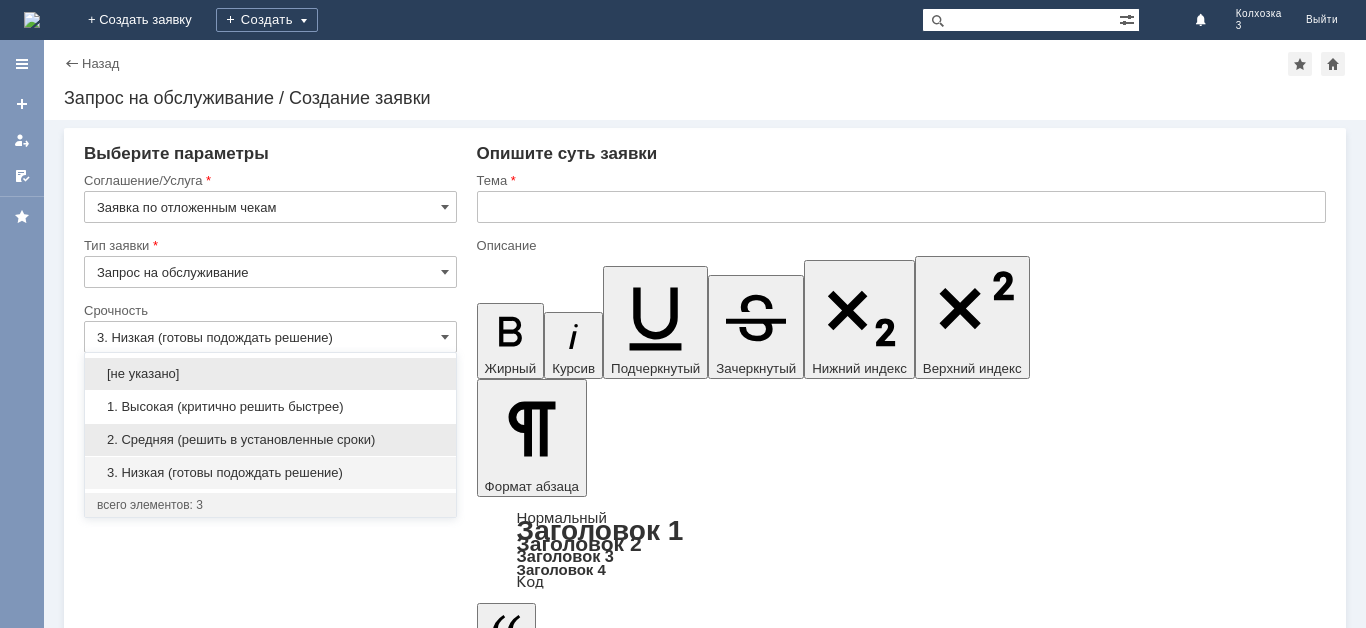 click on "2. Средняя (решить в установленные сроки)" at bounding box center [270, 440] 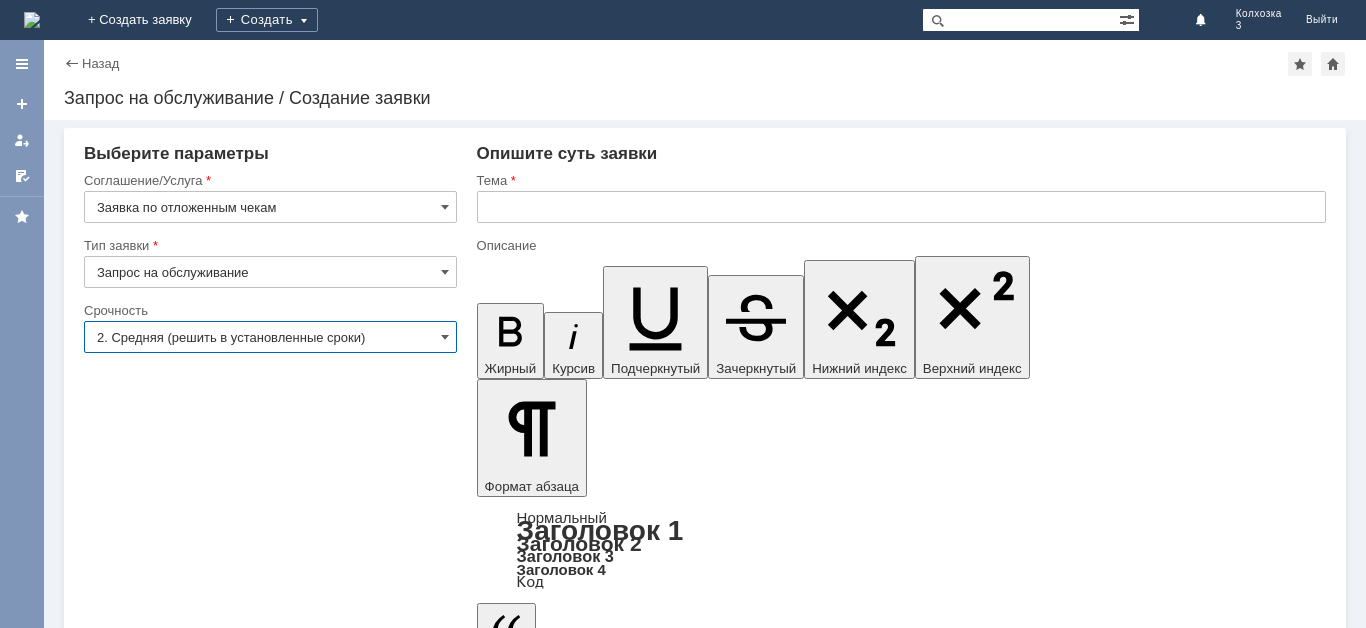 type on "2. Средняя (решить в установленные сроки)" 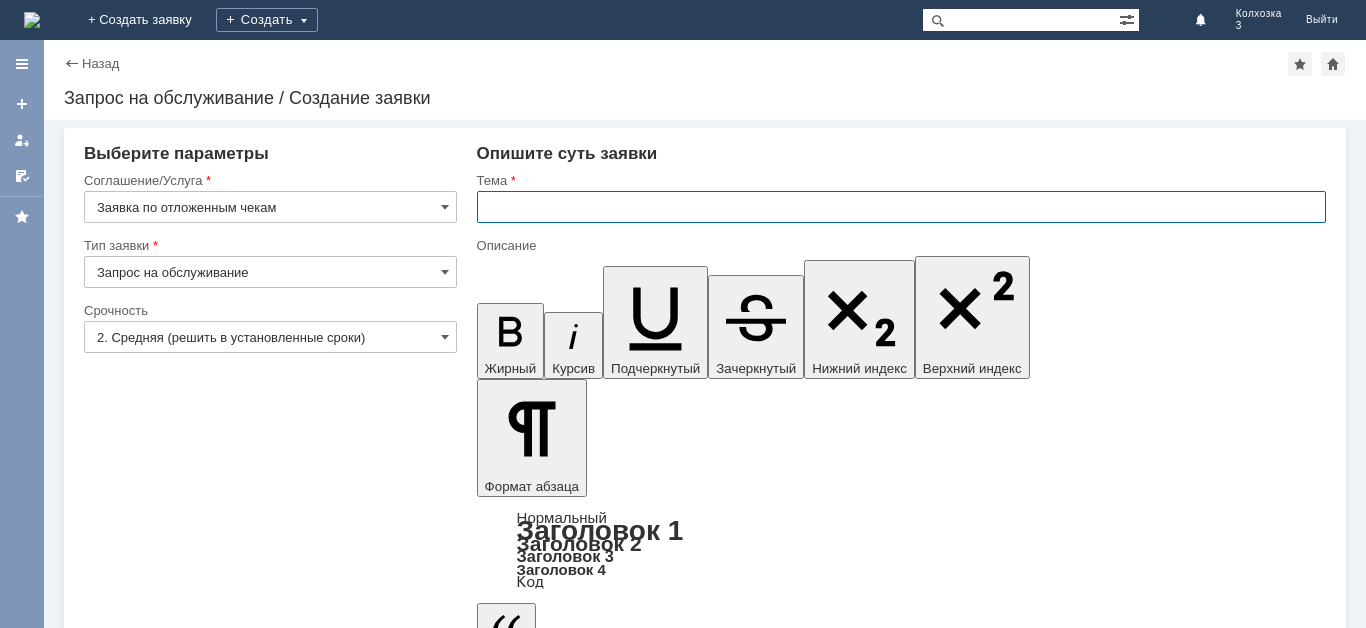 click at bounding box center [901, 207] 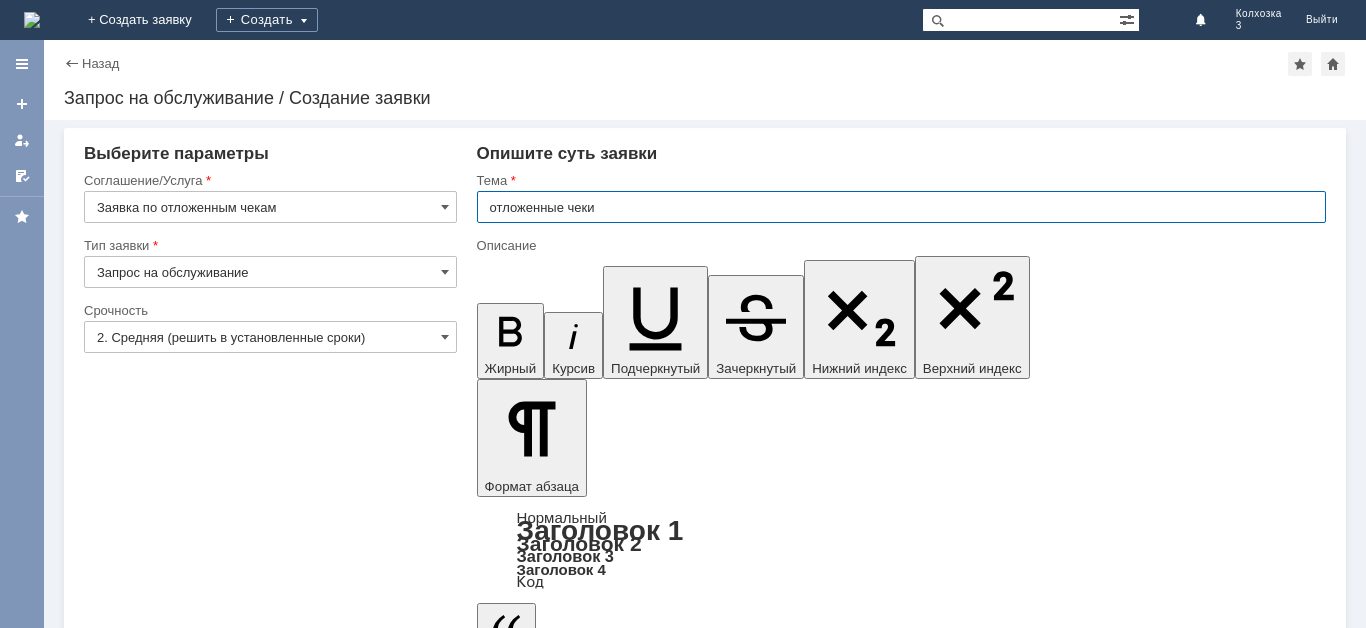type on "отложенные чеки" 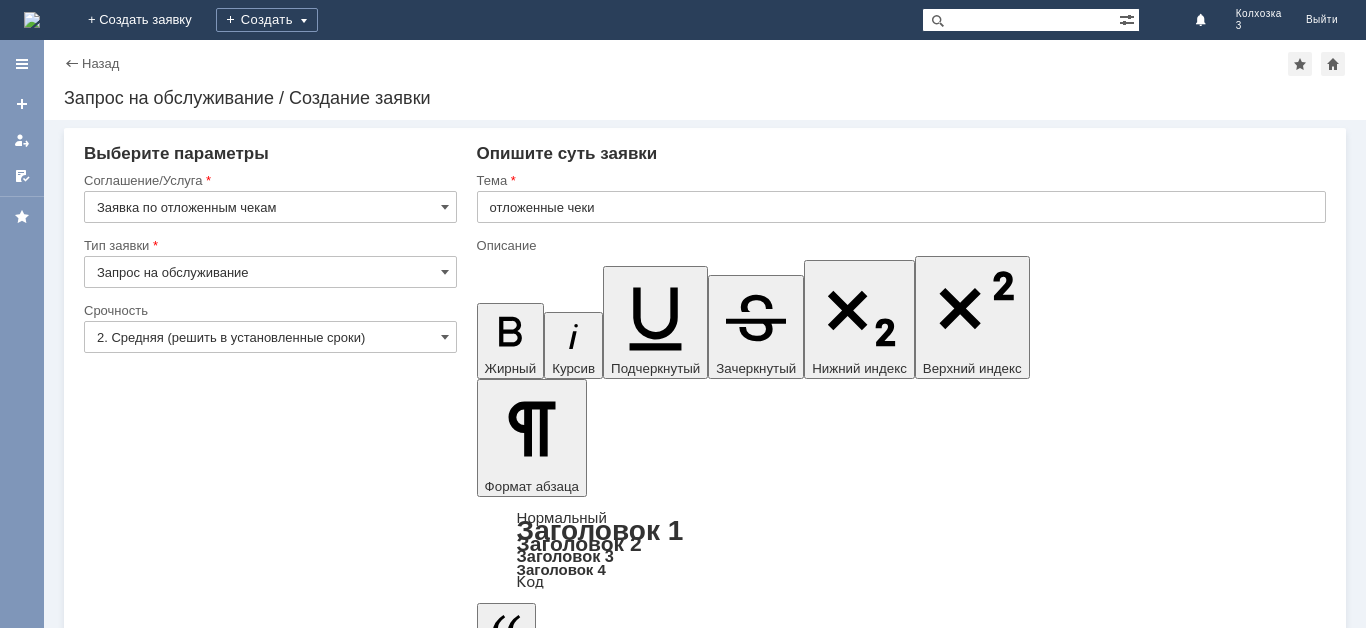 click at bounding box center [639, 5548] 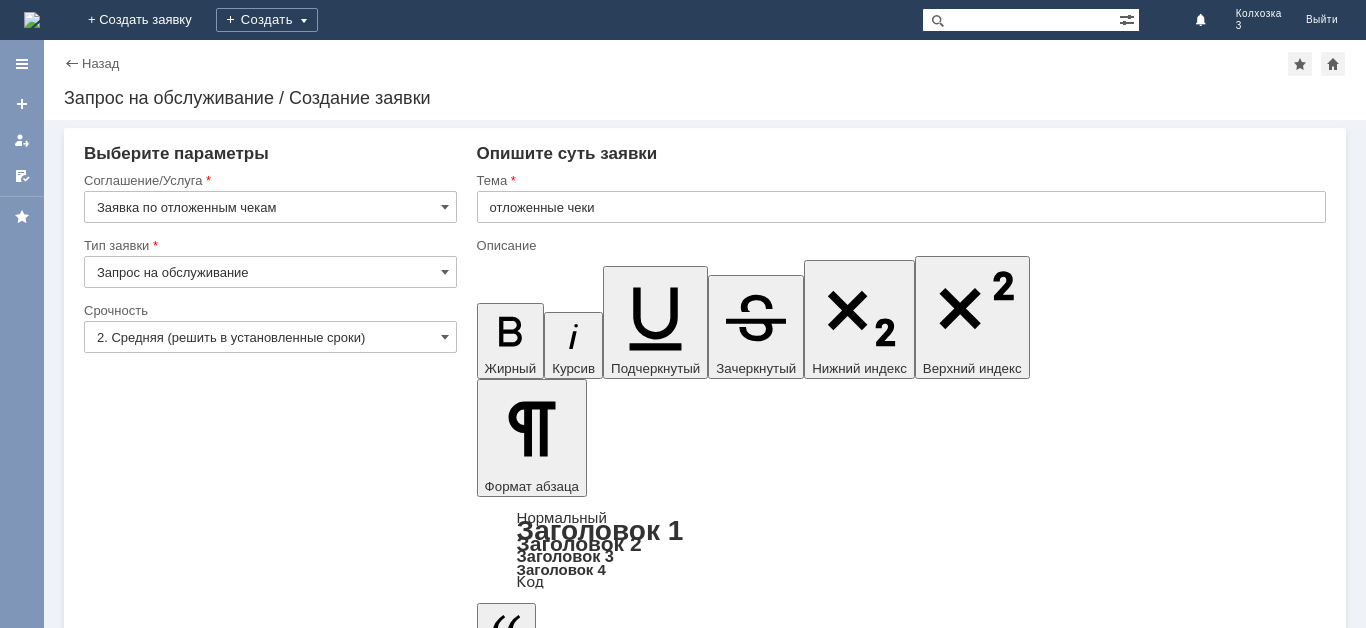 click on "Добавить файл" at bounding box center (553, 5651) 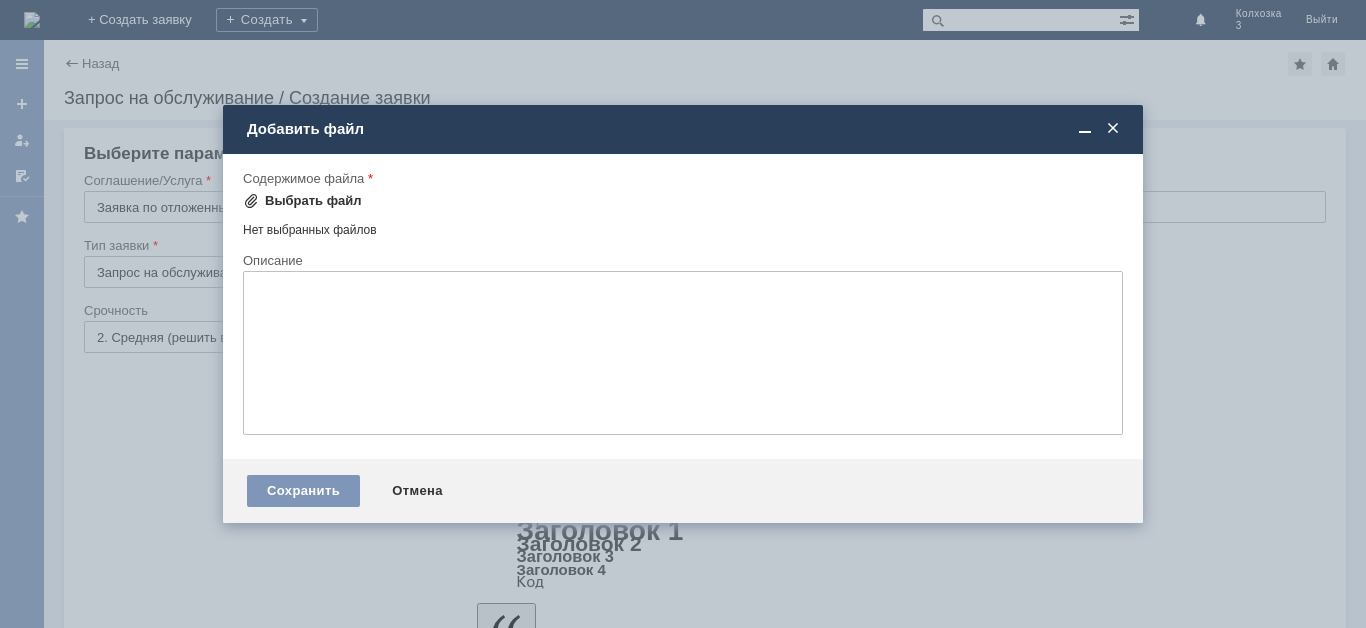 click on "Выбрать файл" at bounding box center [302, 201] 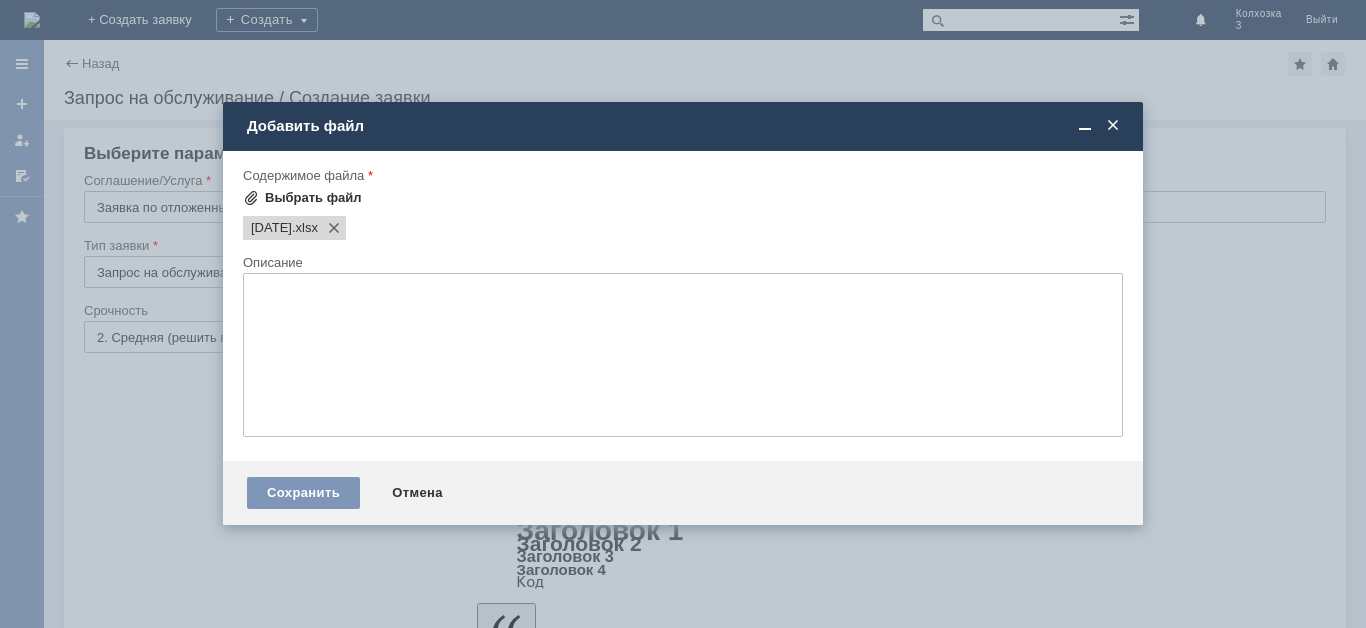 scroll, scrollTop: 0, scrollLeft: 0, axis: both 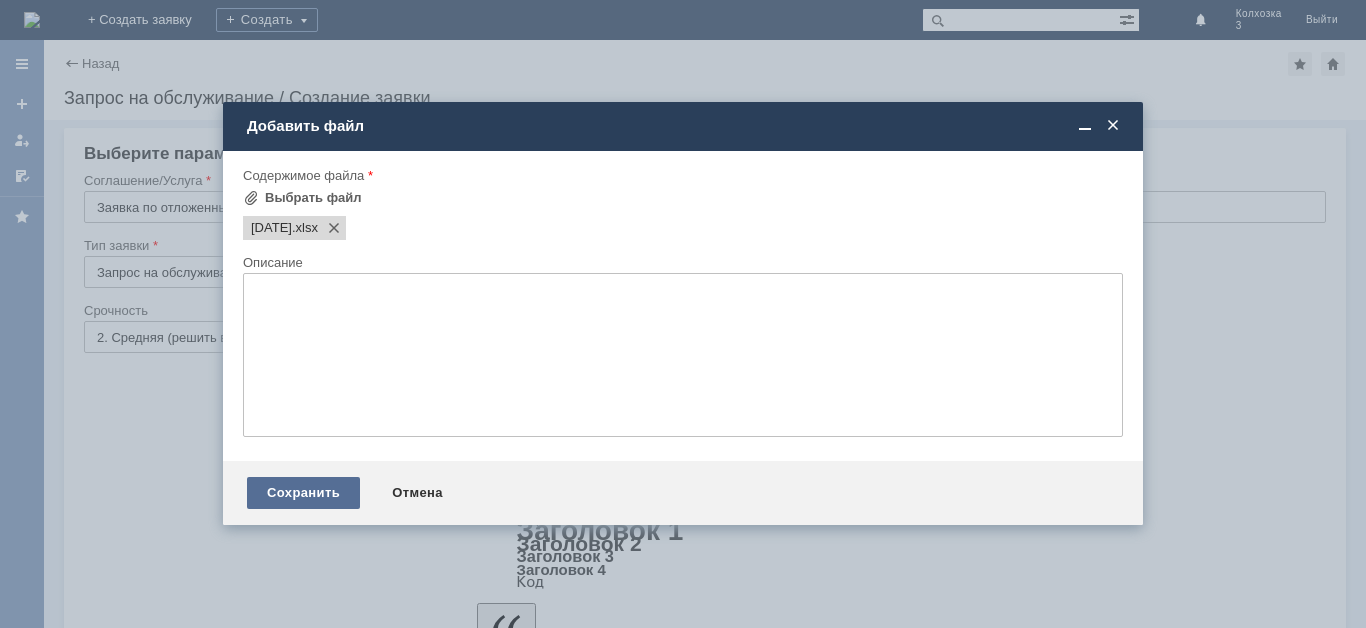 click on "Сохранить" at bounding box center (303, 493) 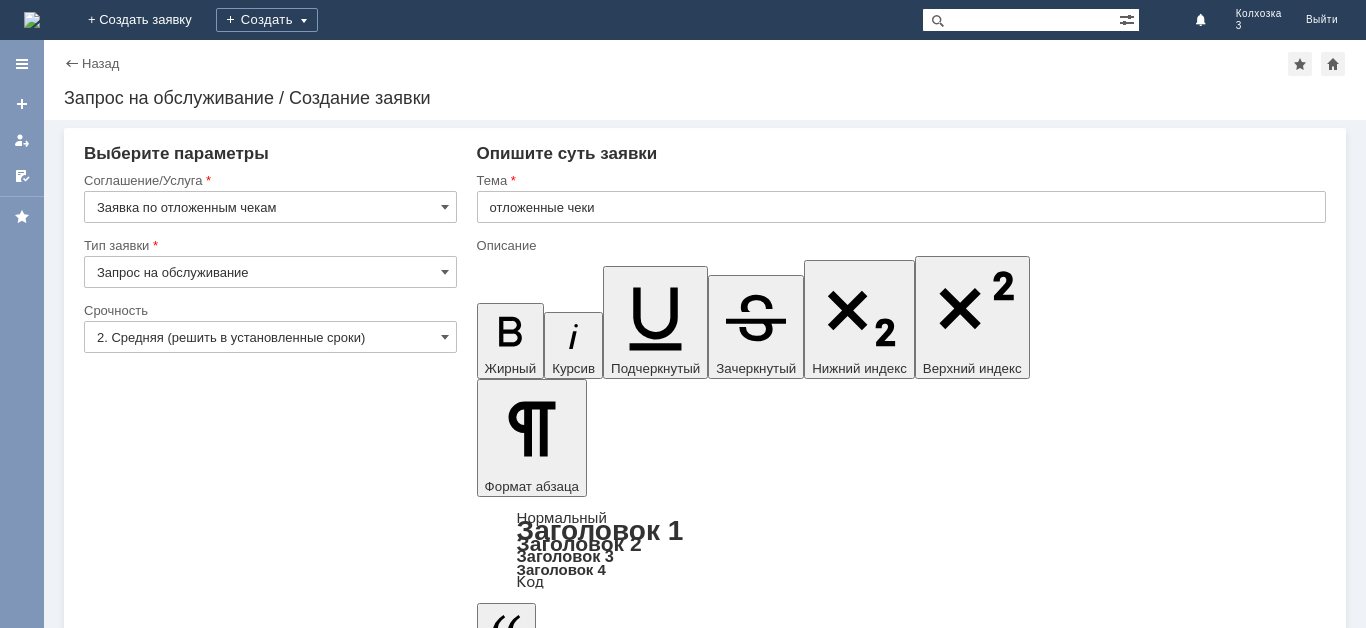 click on "Сохранить" at bounding box center [144, 5781] 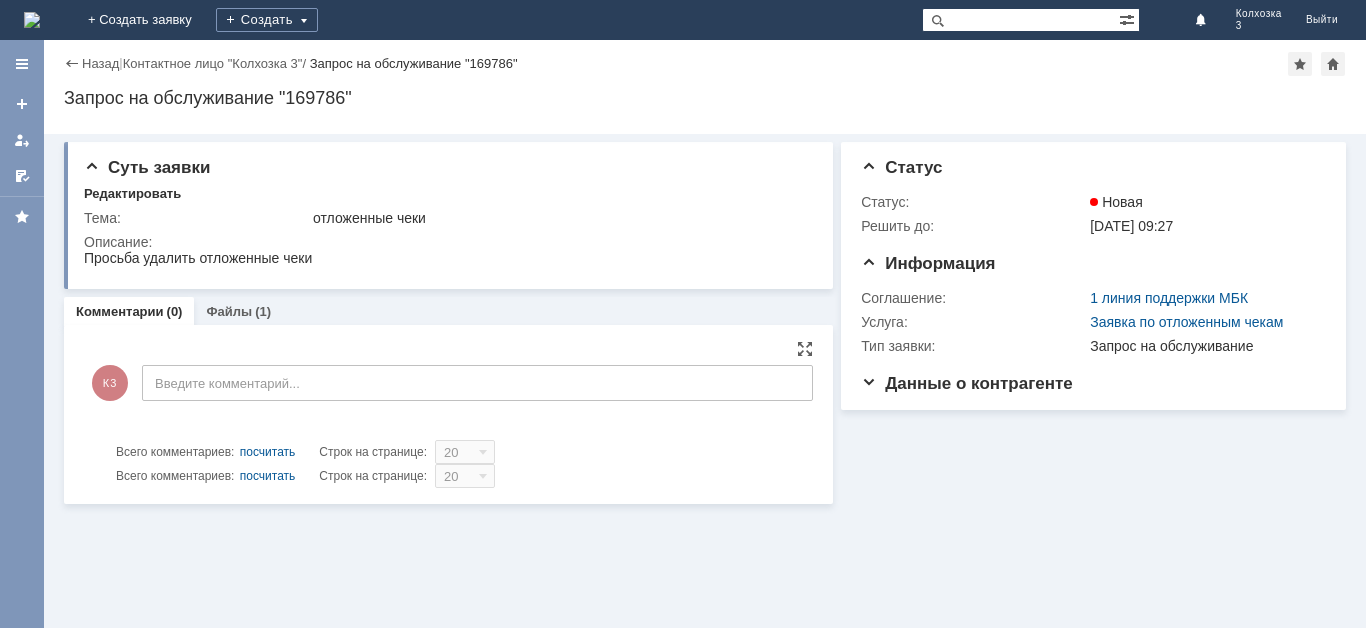 scroll, scrollTop: 0, scrollLeft: 0, axis: both 